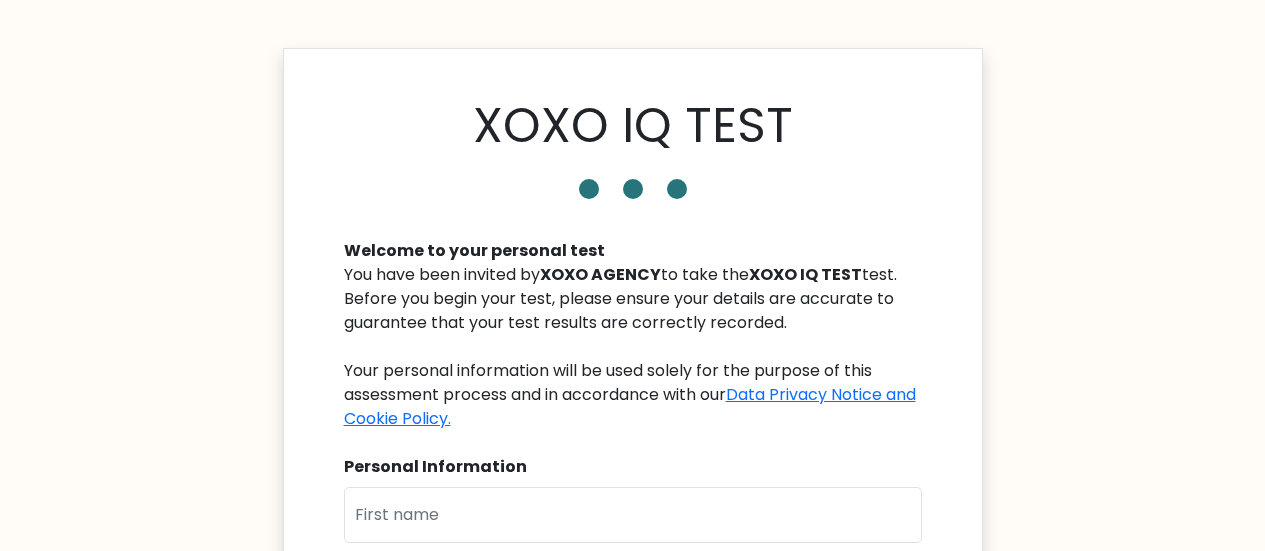 scroll, scrollTop: 0, scrollLeft: 0, axis: both 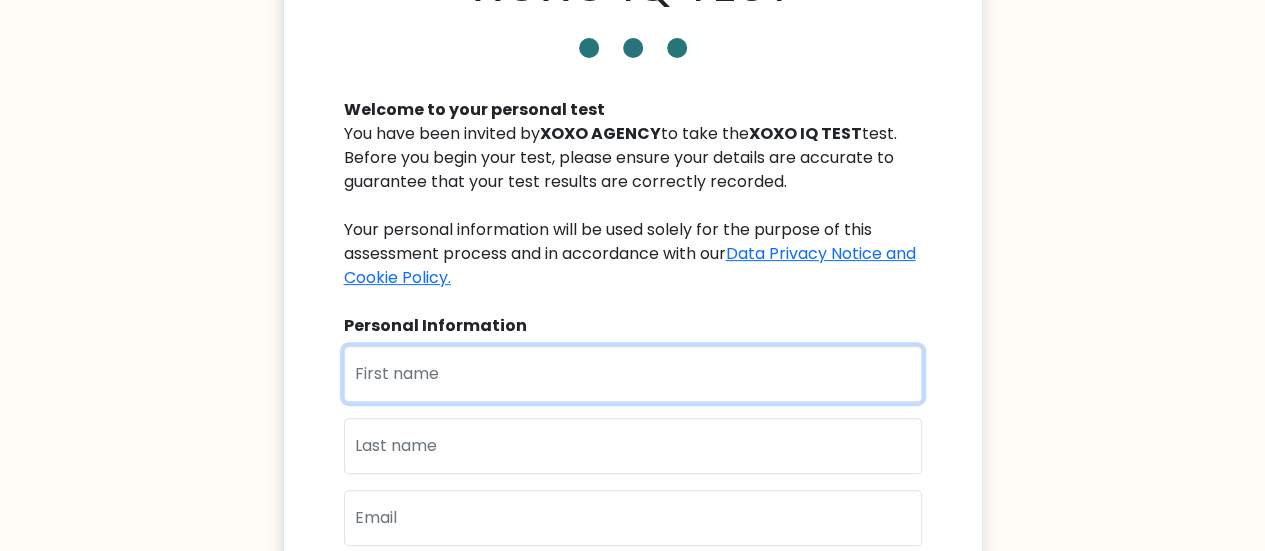click at bounding box center (633, 374) 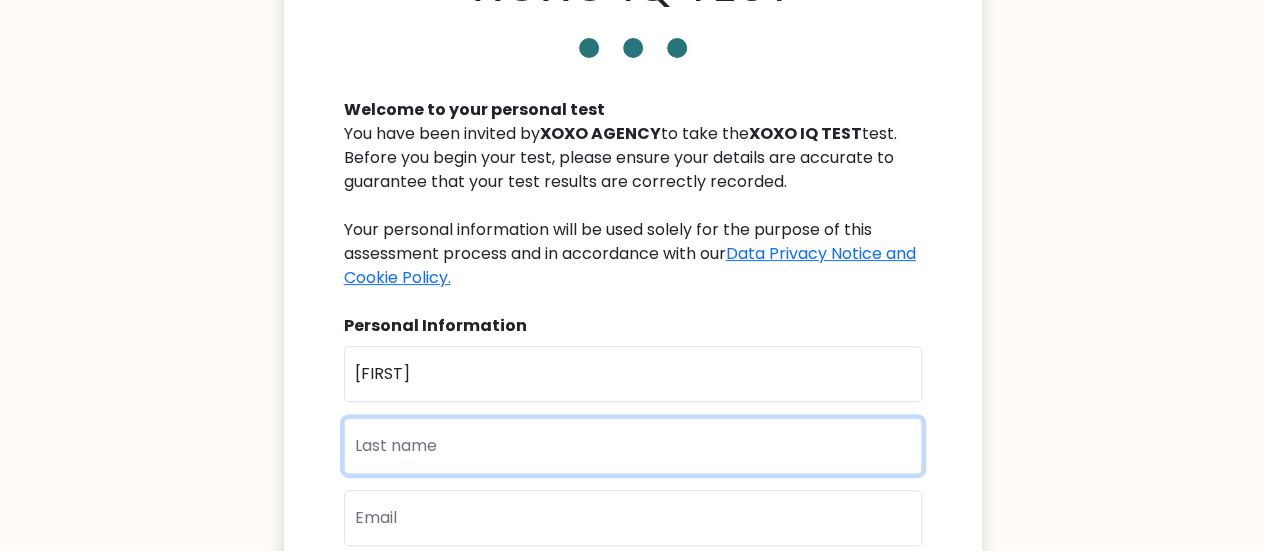 type on "Gabutin" 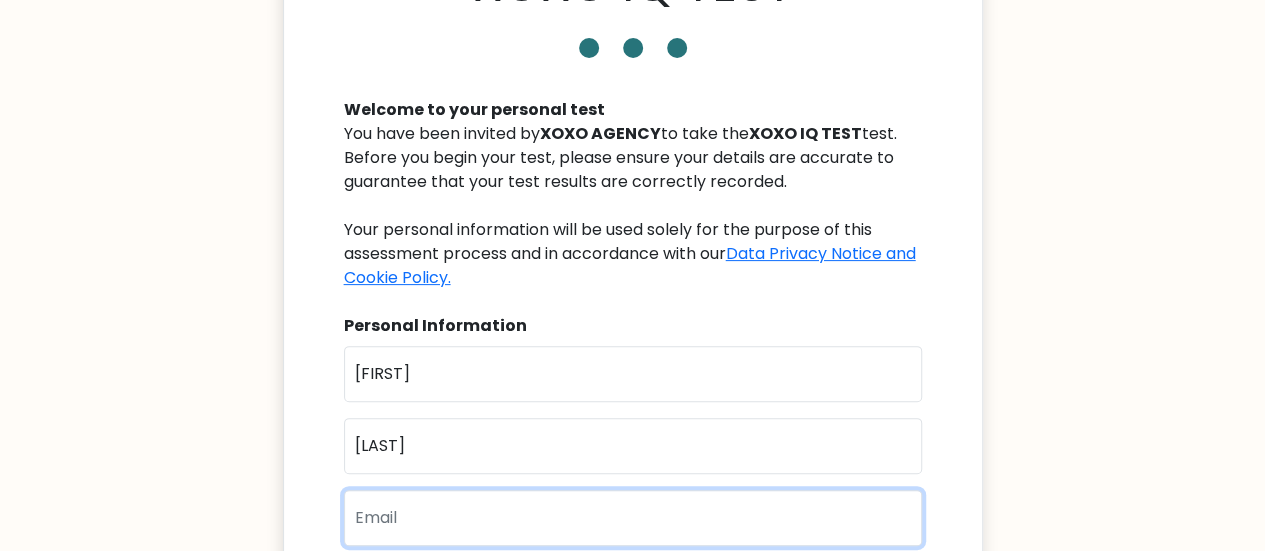 type on "sheevagabutin@gmail.com" 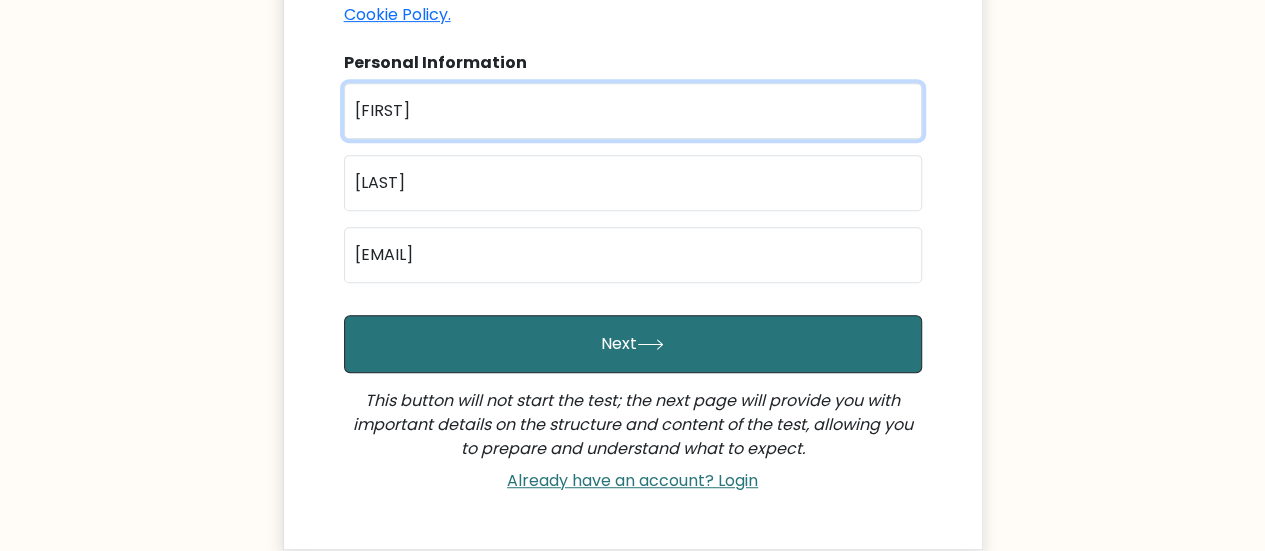 scroll, scrollTop: 412, scrollLeft: 0, axis: vertical 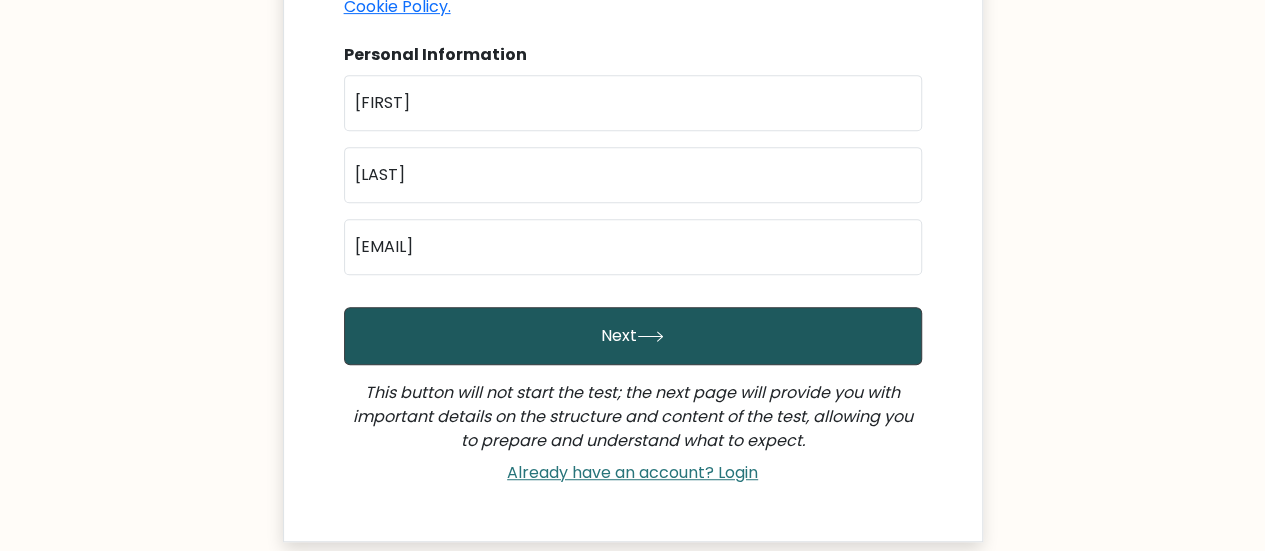 click on "Next" at bounding box center (633, 336) 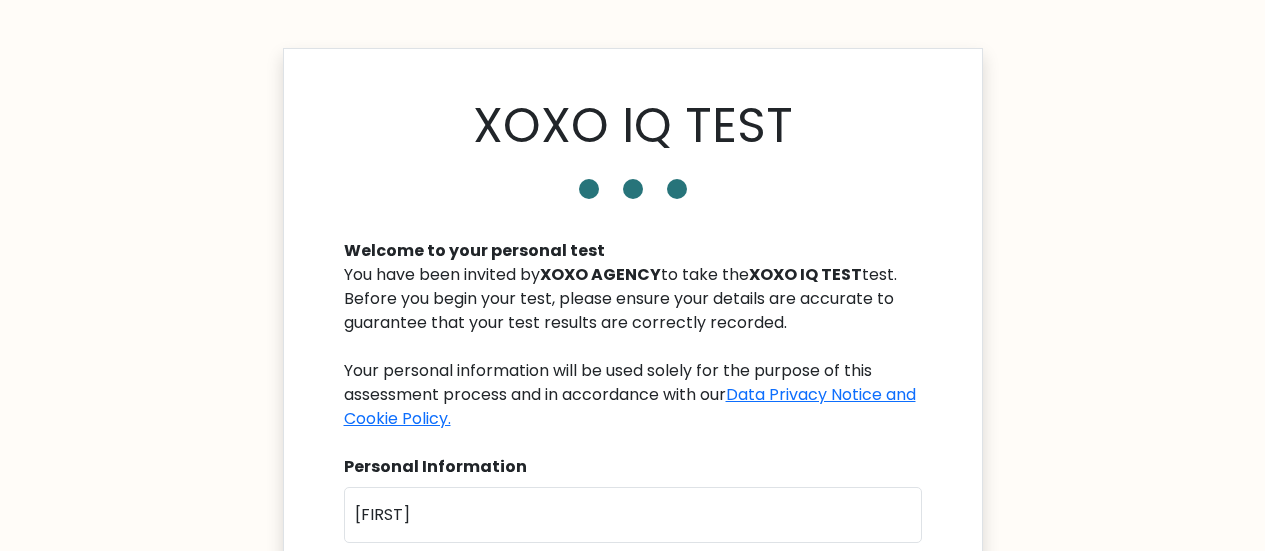scroll, scrollTop: 0, scrollLeft: 0, axis: both 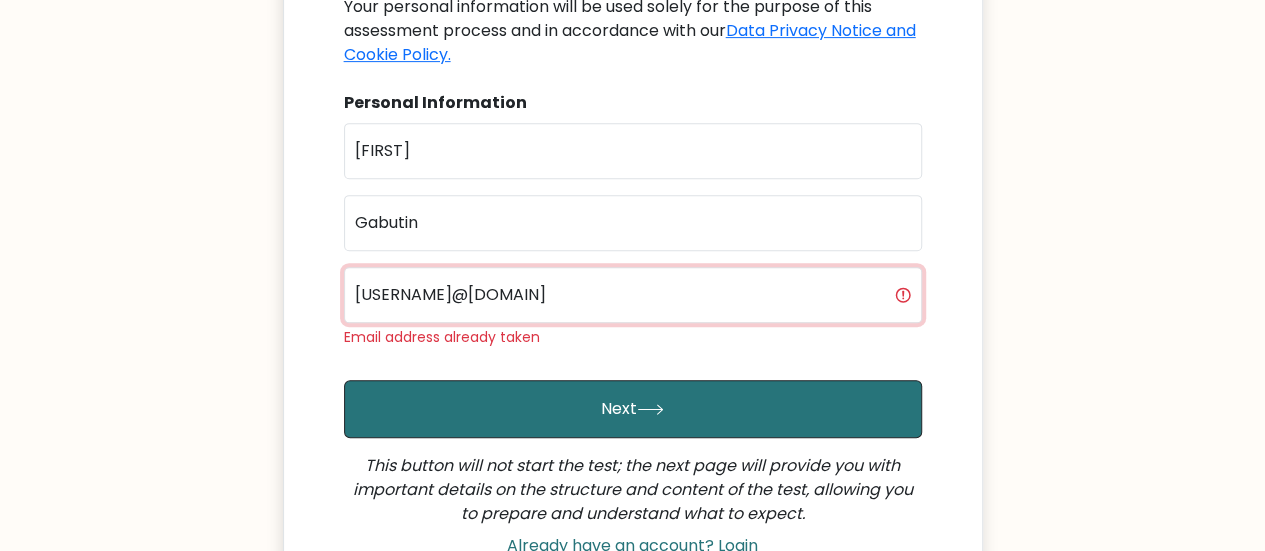 click on "sheevagabutin@gmail.com" at bounding box center [633, 295] 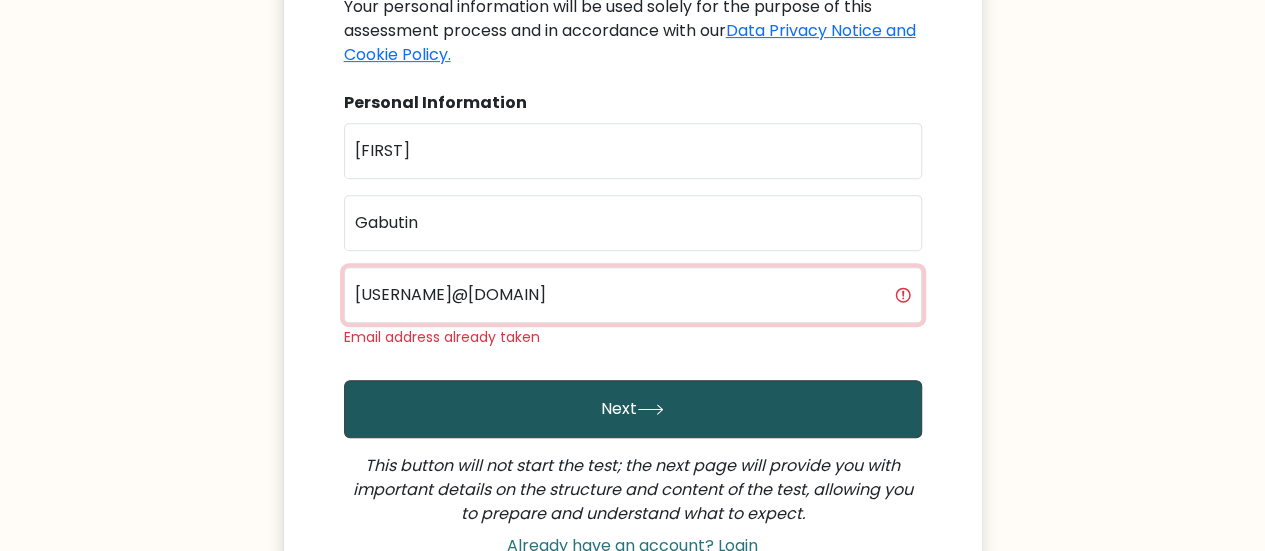 type on "sheevagabutin824@gmail.com" 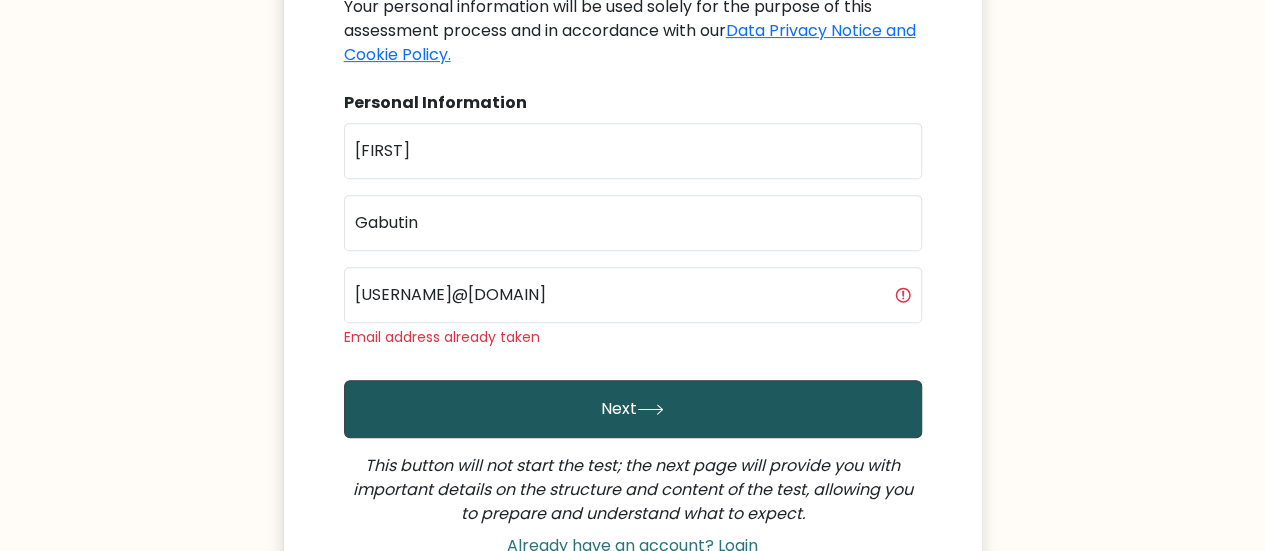 click on "Next" at bounding box center [633, 409] 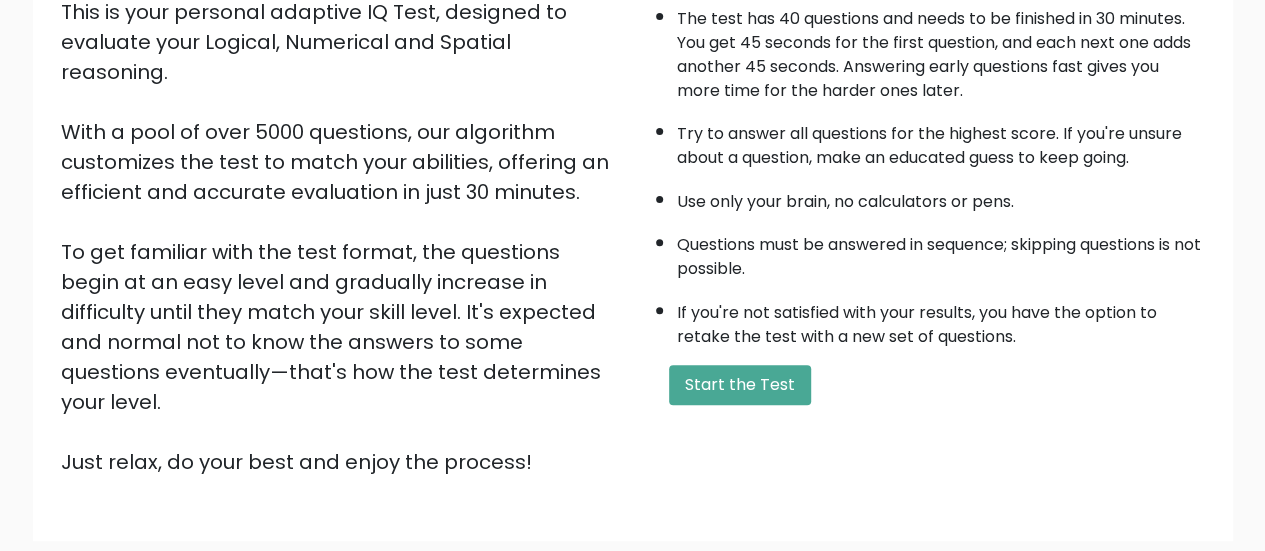 scroll, scrollTop: 251, scrollLeft: 0, axis: vertical 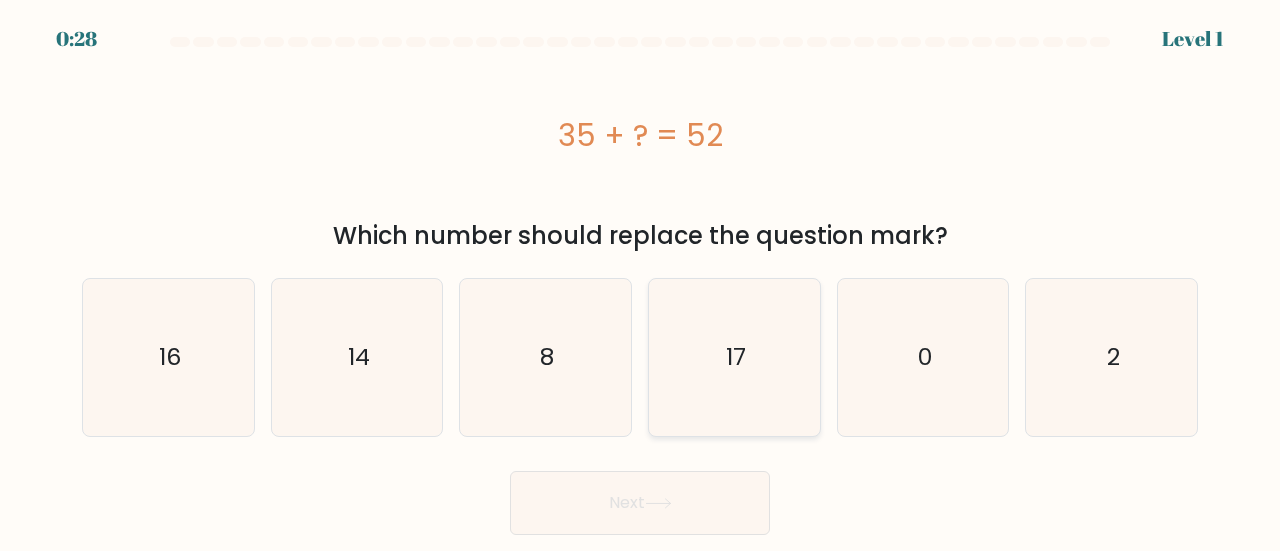 radio on "true" 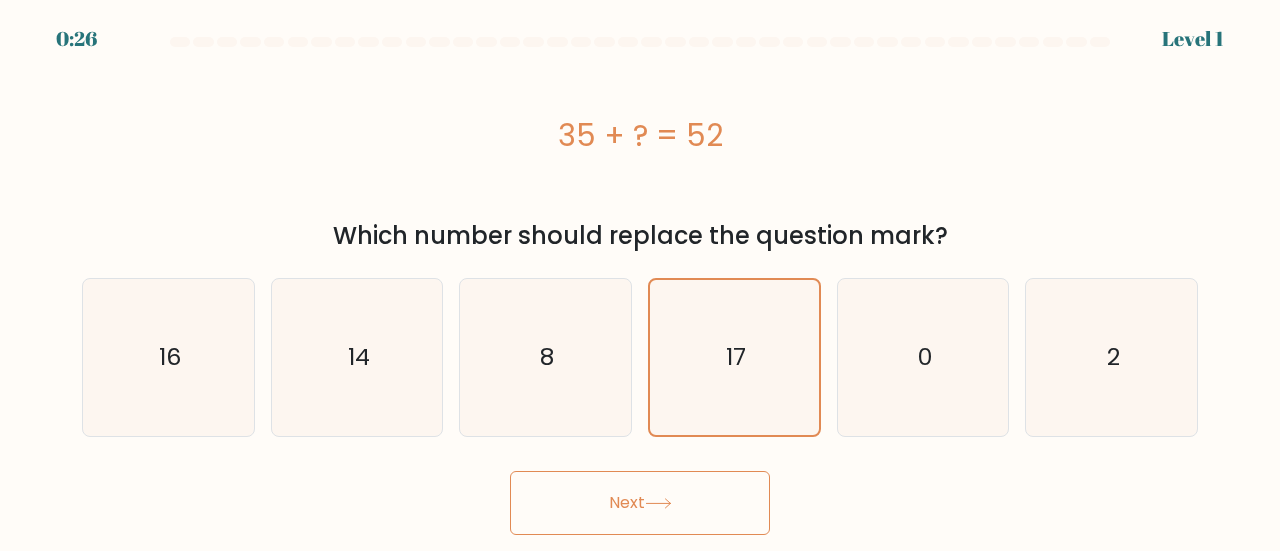 click on "Next" at bounding box center (640, 503) 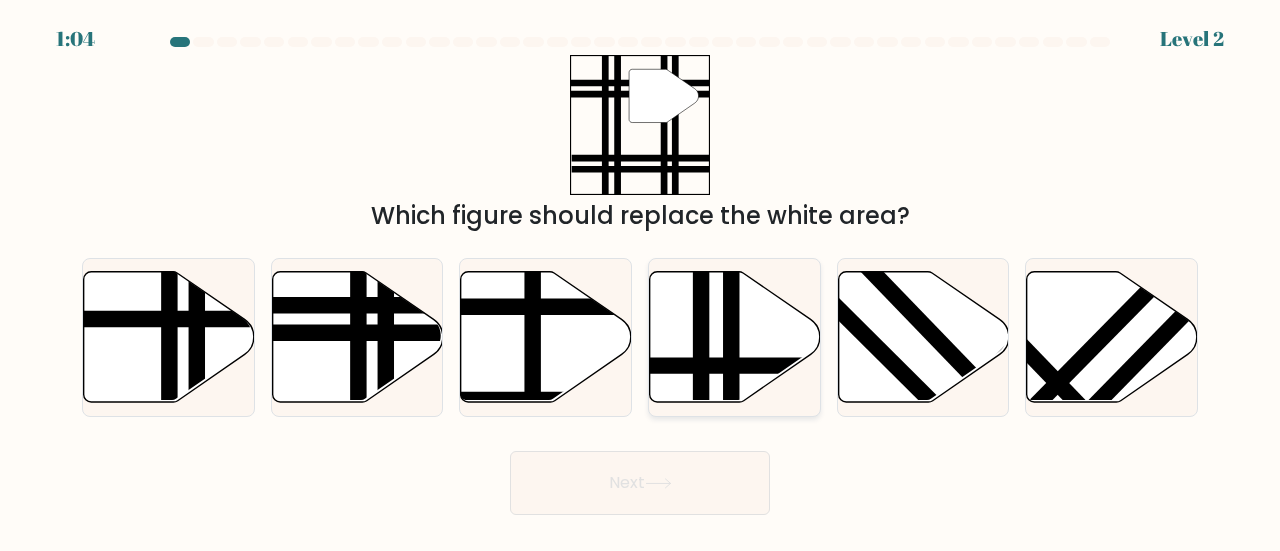 click at bounding box center [735, 336] 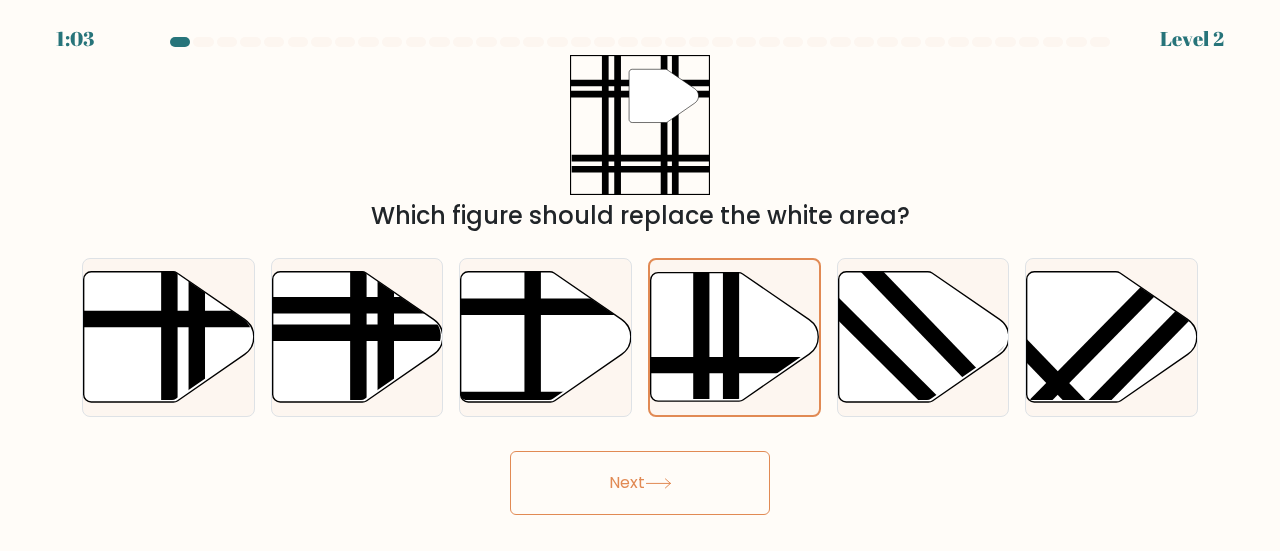 click on "Next" at bounding box center (640, 483) 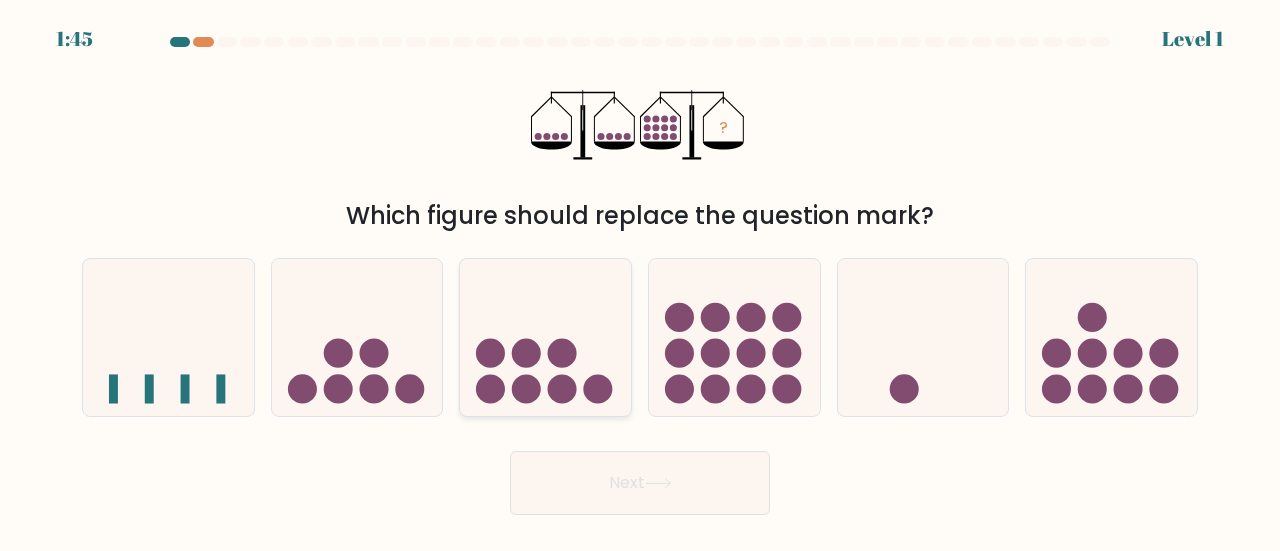 click at bounding box center (526, 389) 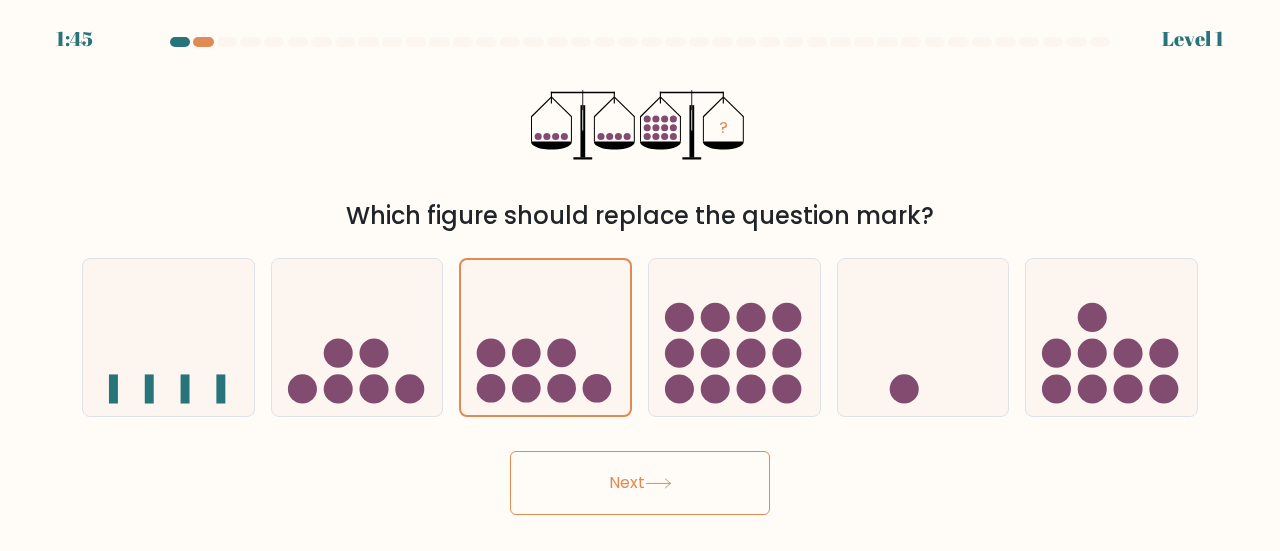 click on "Next" at bounding box center (640, 483) 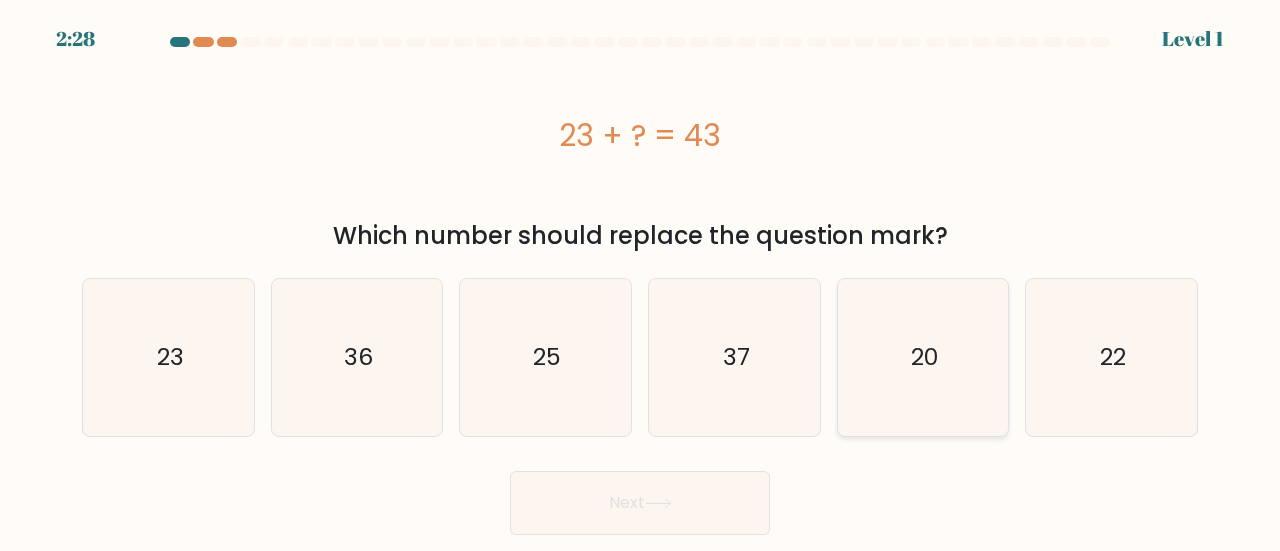 click on "20" at bounding box center (923, 357) 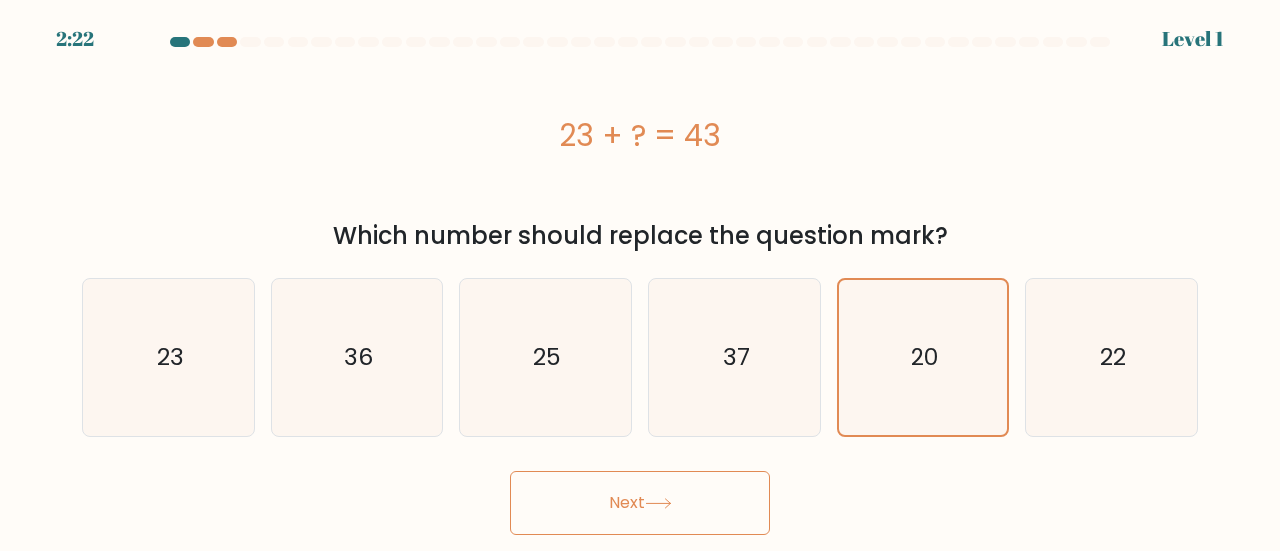 click on "Next" at bounding box center (640, 503) 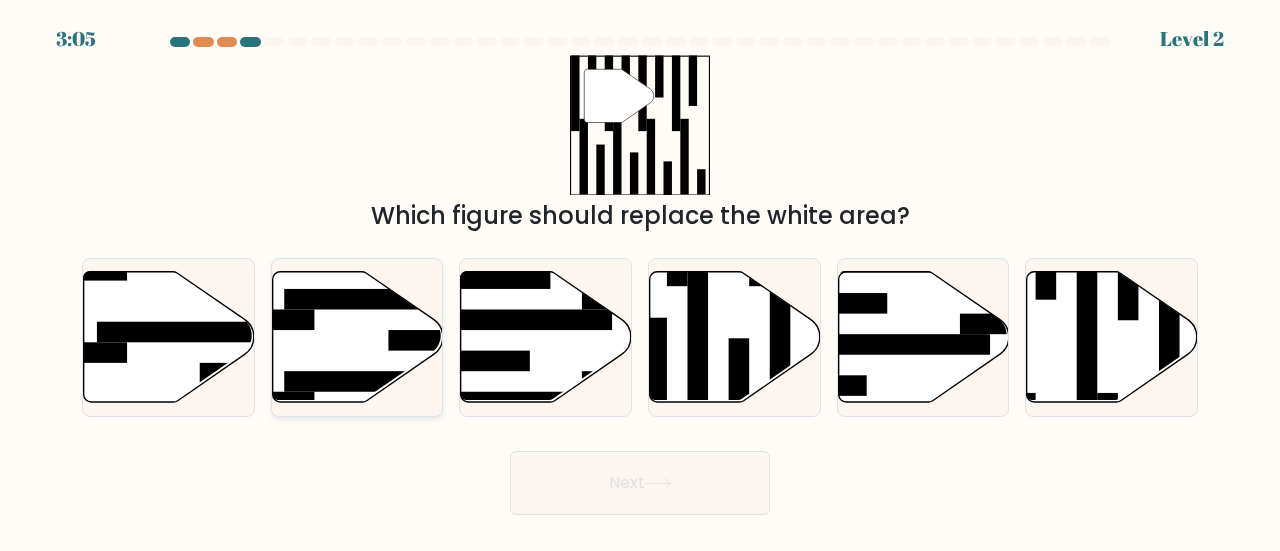 click at bounding box center [357, 336] 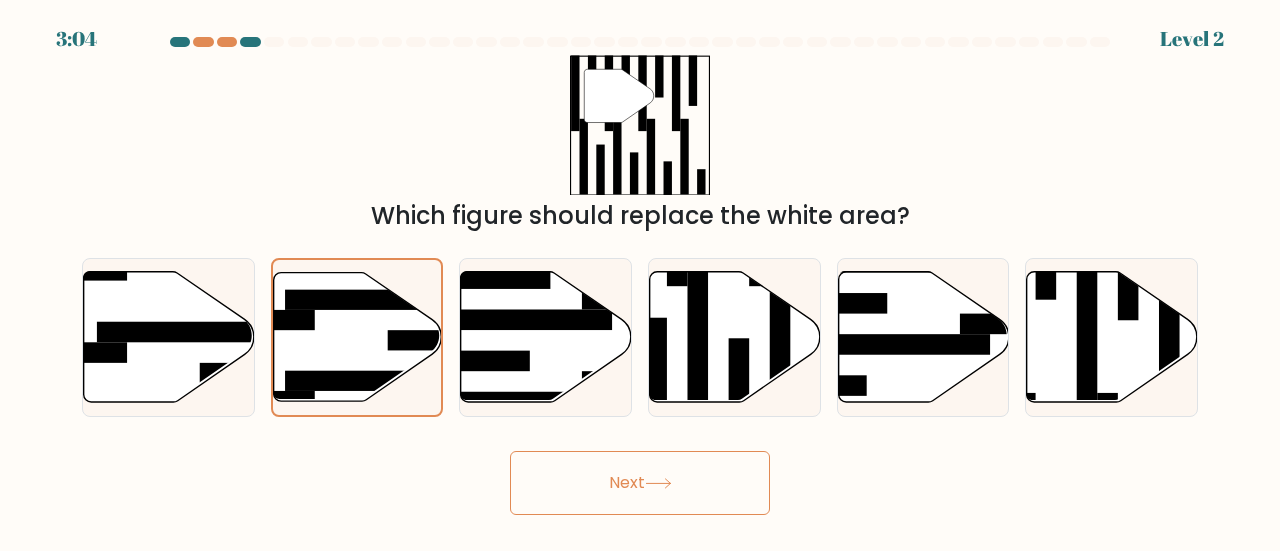 click on "Next" at bounding box center [640, 483] 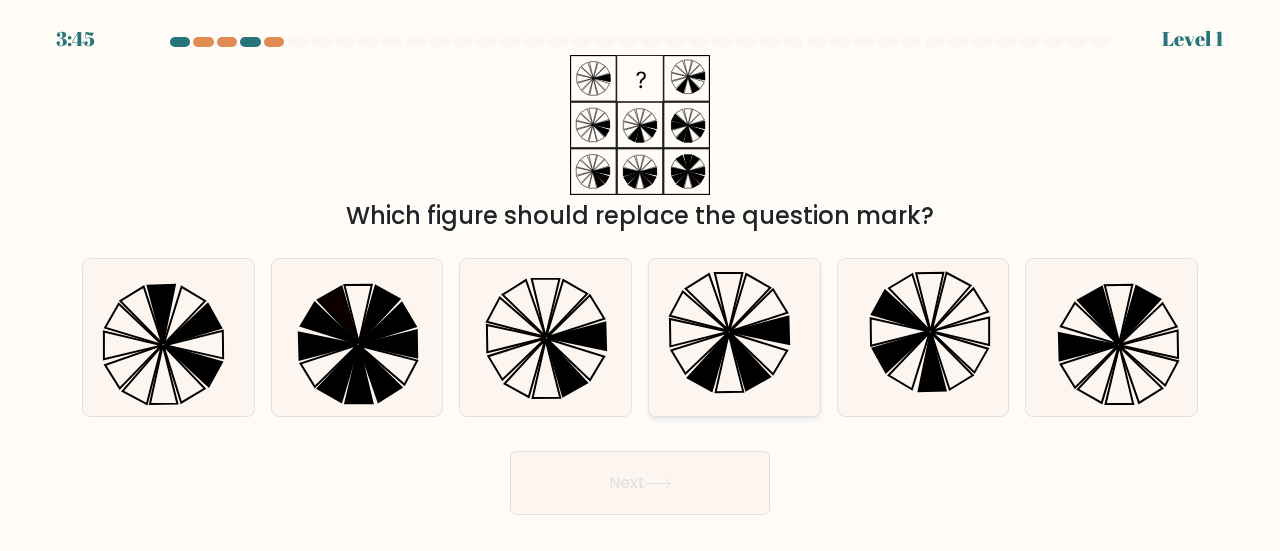 click at bounding box center (734, 337) 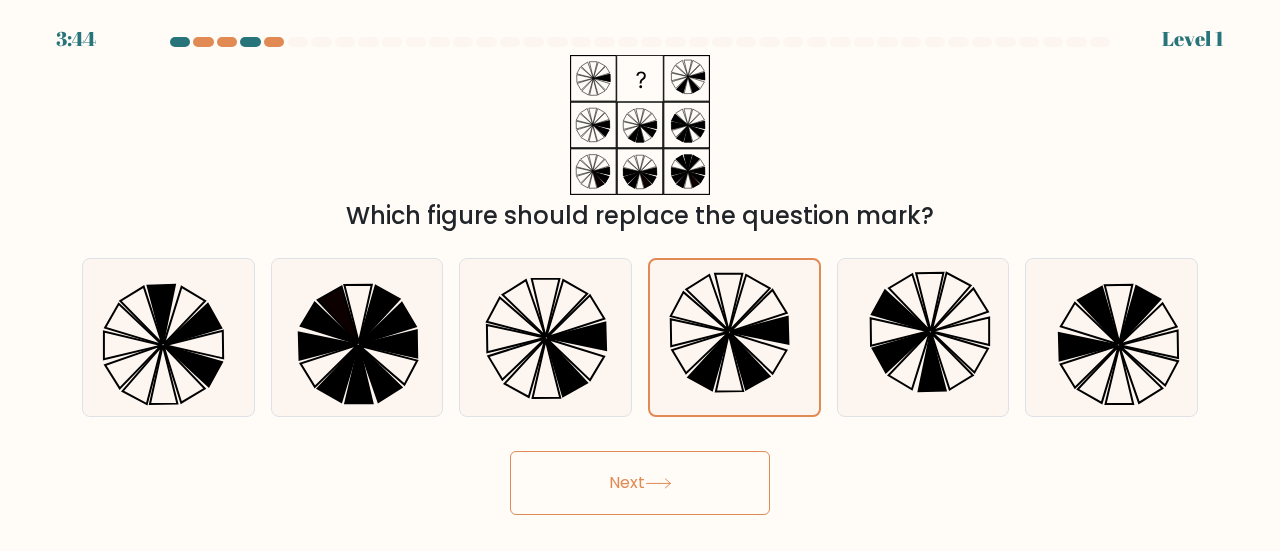 click on "Next" at bounding box center [640, 483] 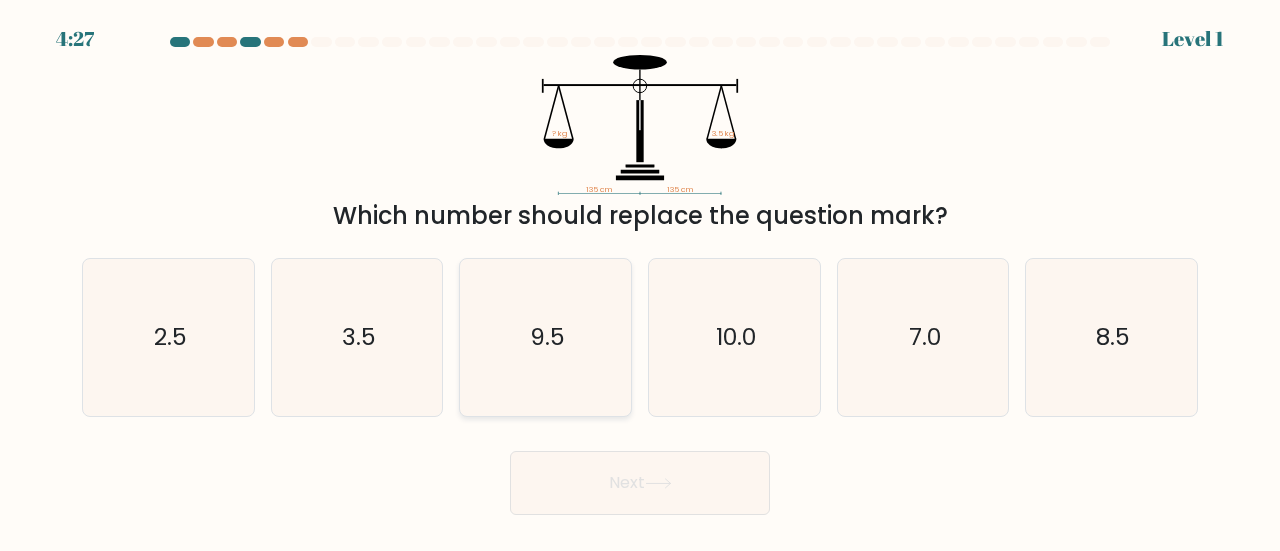 click on "9.5" at bounding box center [545, 337] 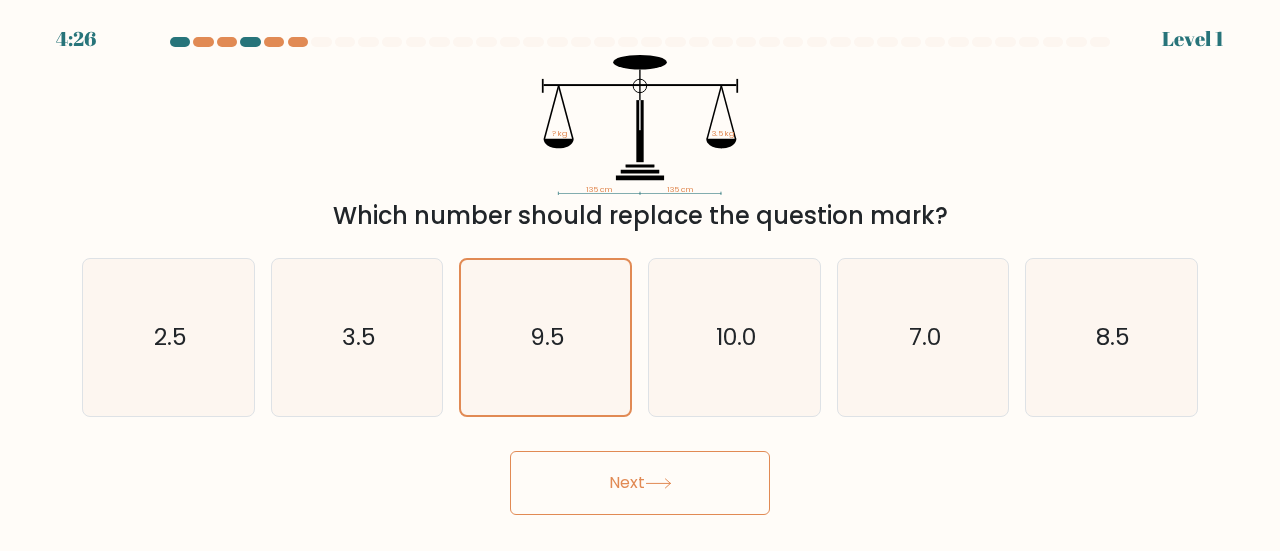 click on "Next" at bounding box center (640, 483) 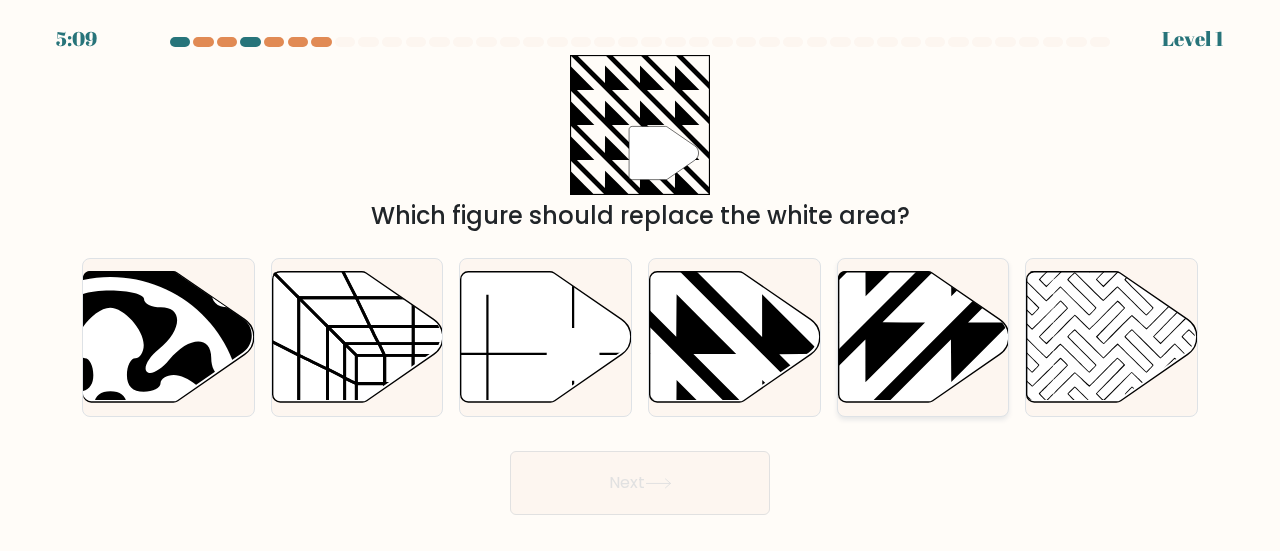 click at bounding box center (865, 408) 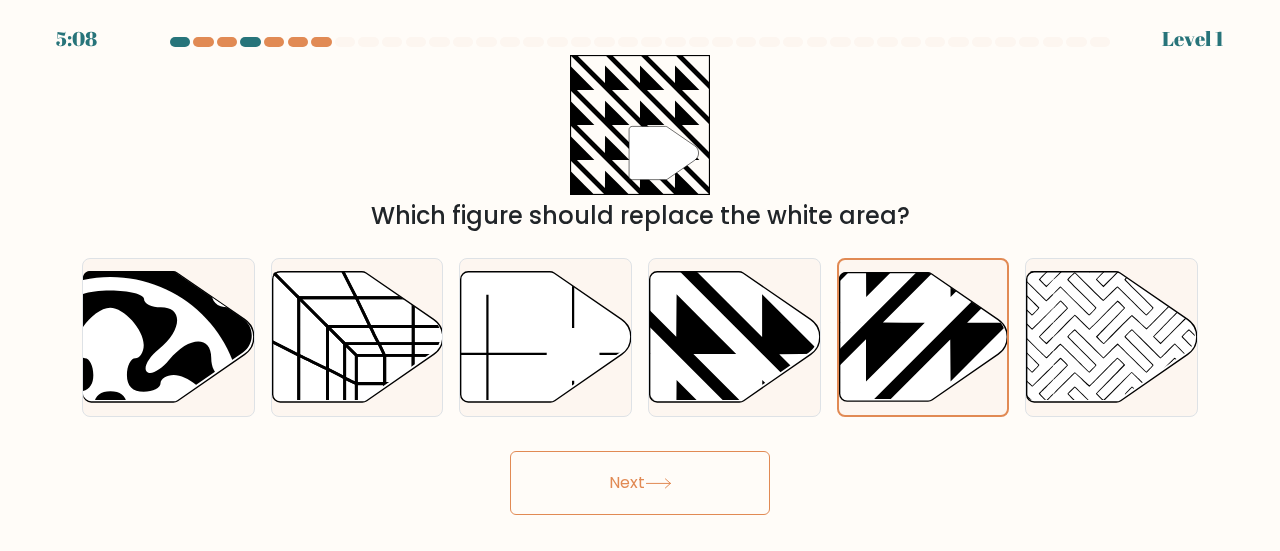 click on "Next" at bounding box center [640, 483] 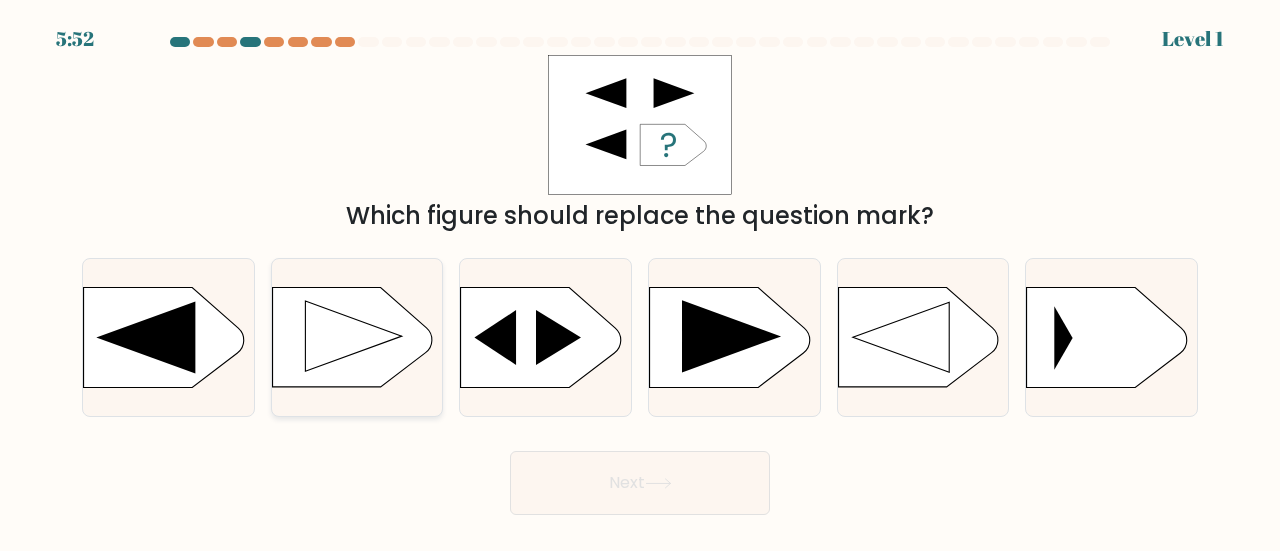 click at bounding box center [353, 336] 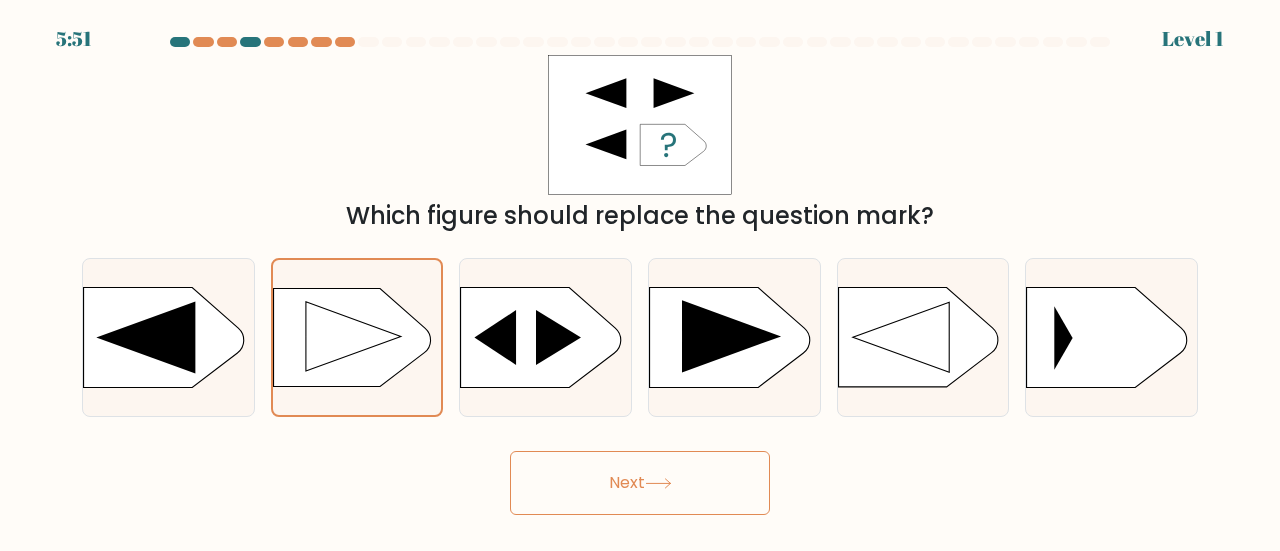 click at bounding box center (658, 483) 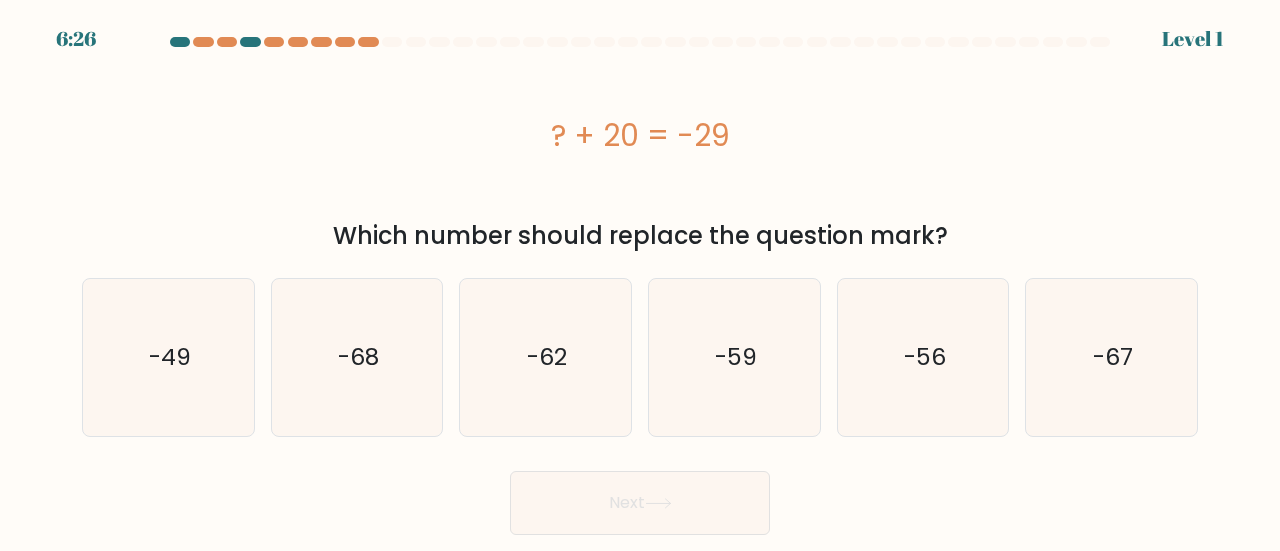 drag, startPoint x: 750, startPoint y: 132, endPoint x: 521, endPoint y: 129, distance: 229.01965 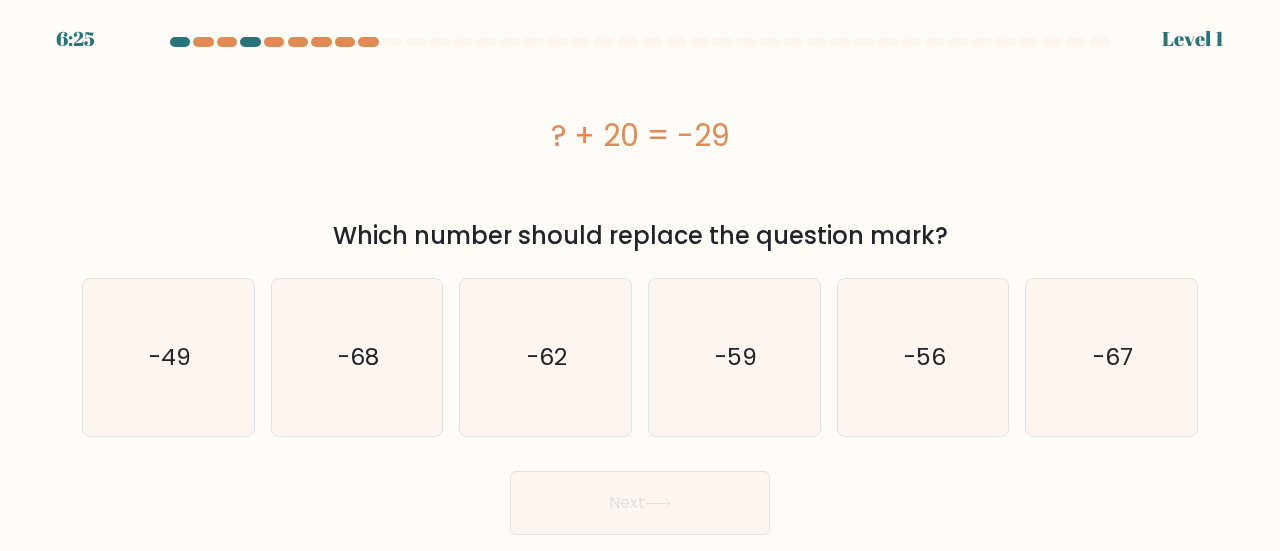 copy on "? + 20 = -29" 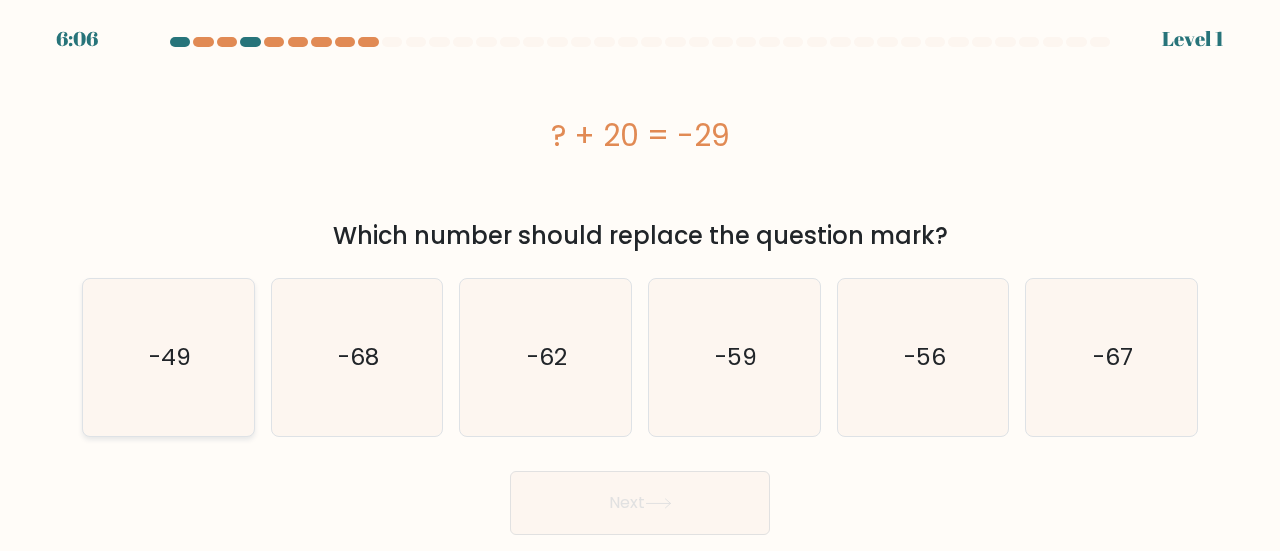 click on "-49" at bounding box center (168, 357) 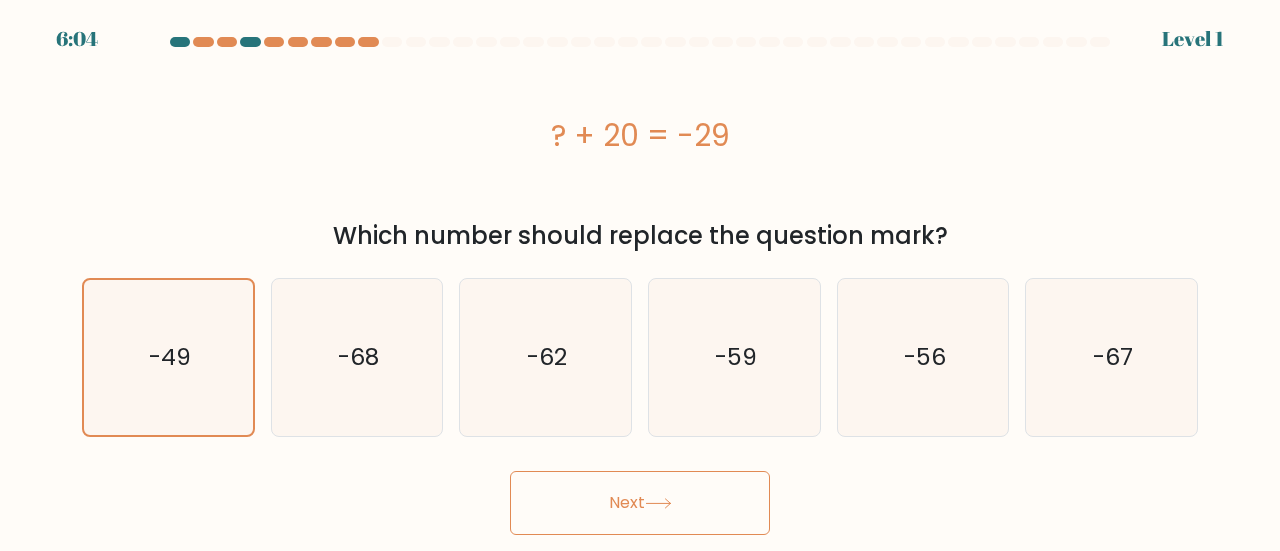 click on "Next" at bounding box center [640, 503] 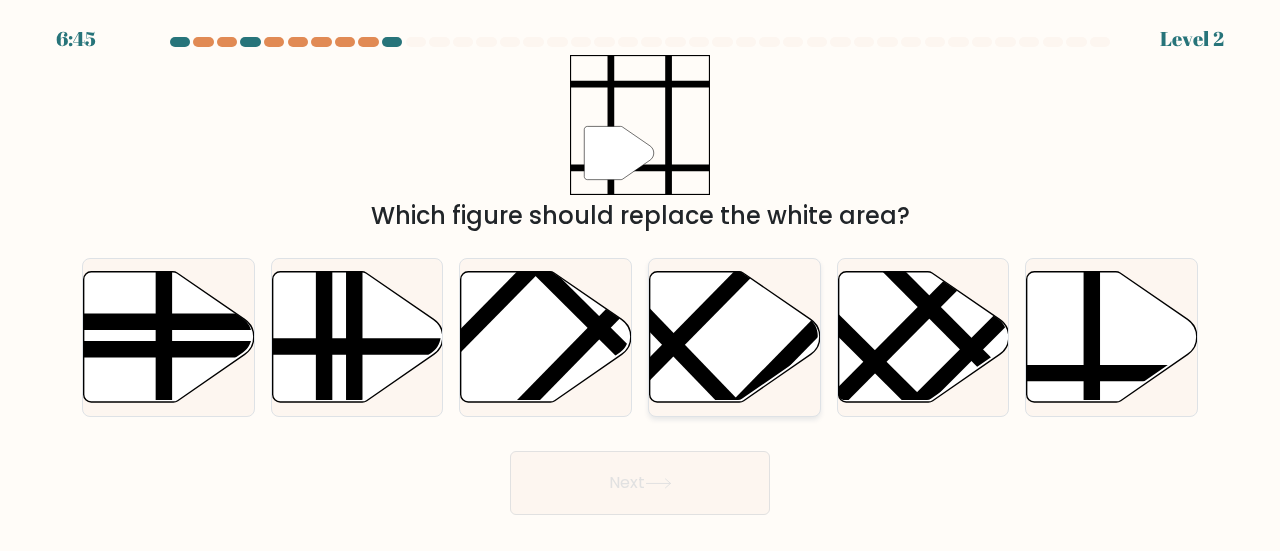 click at bounding box center (708, 437) 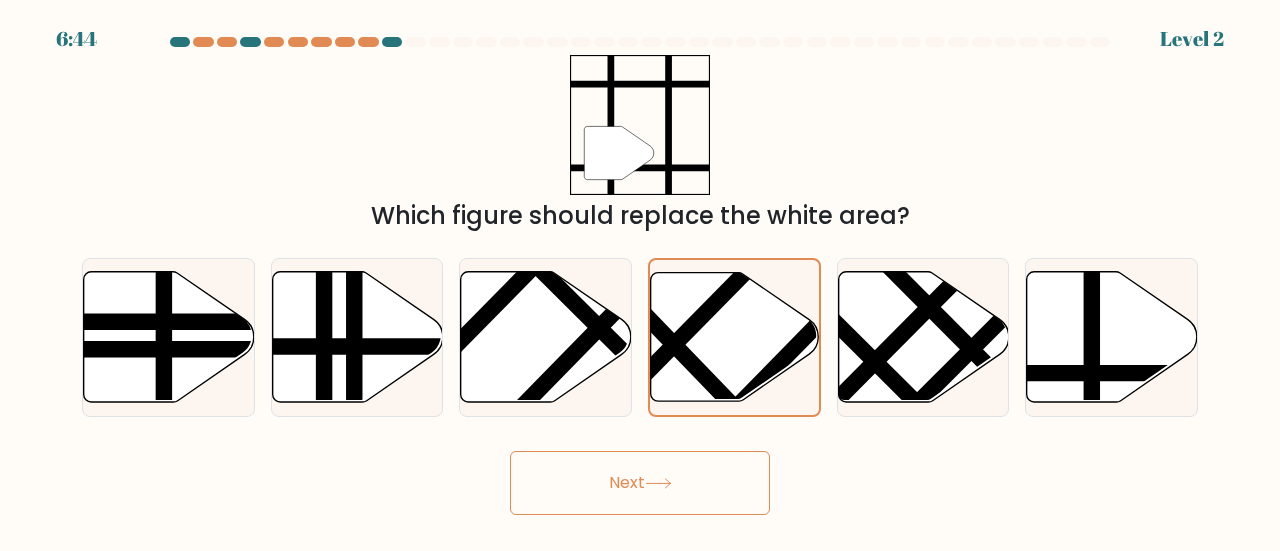 click on "Next" at bounding box center (640, 483) 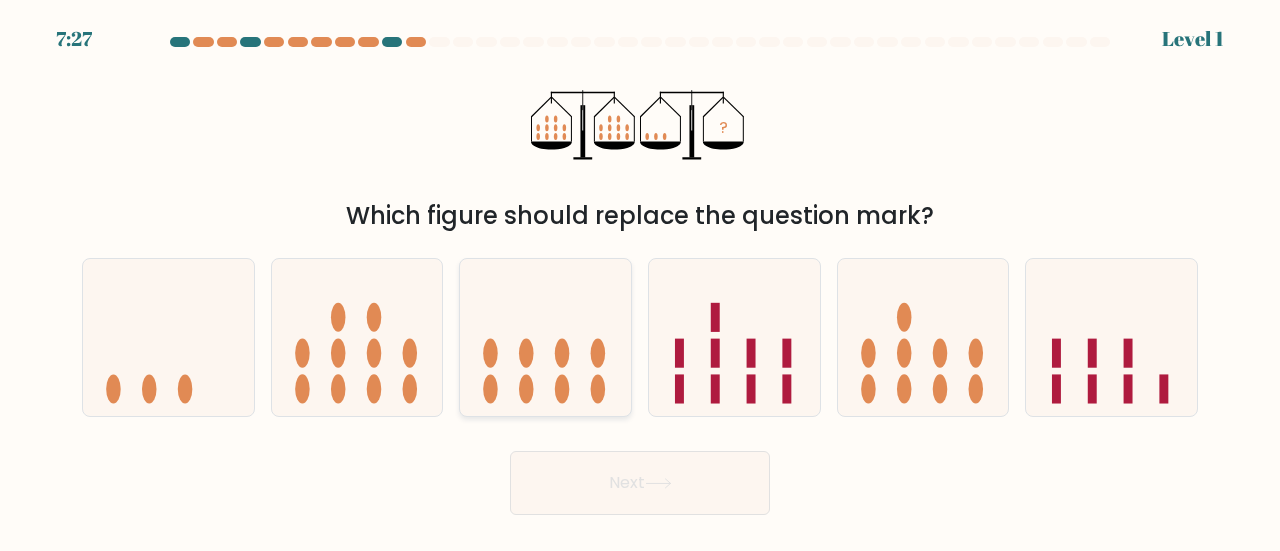 click at bounding box center (545, 337) 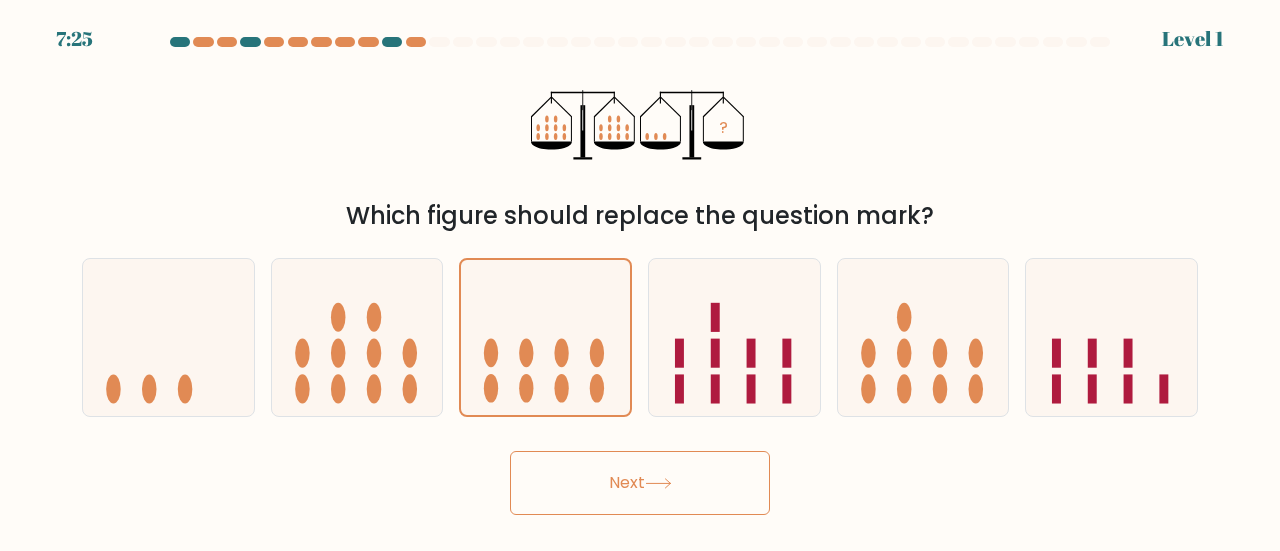 click on "Next" at bounding box center (640, 483) 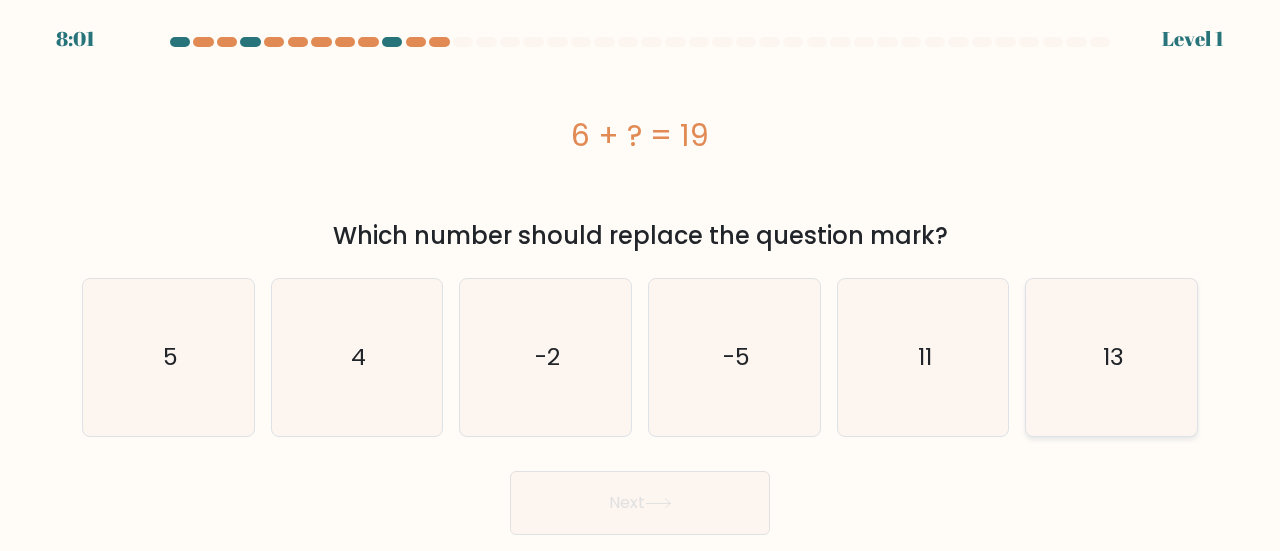 drag, startPoint x: 1116, startPoint y: 372, endPoint x: 1105, endPoint y: 379, distance: 13.038404 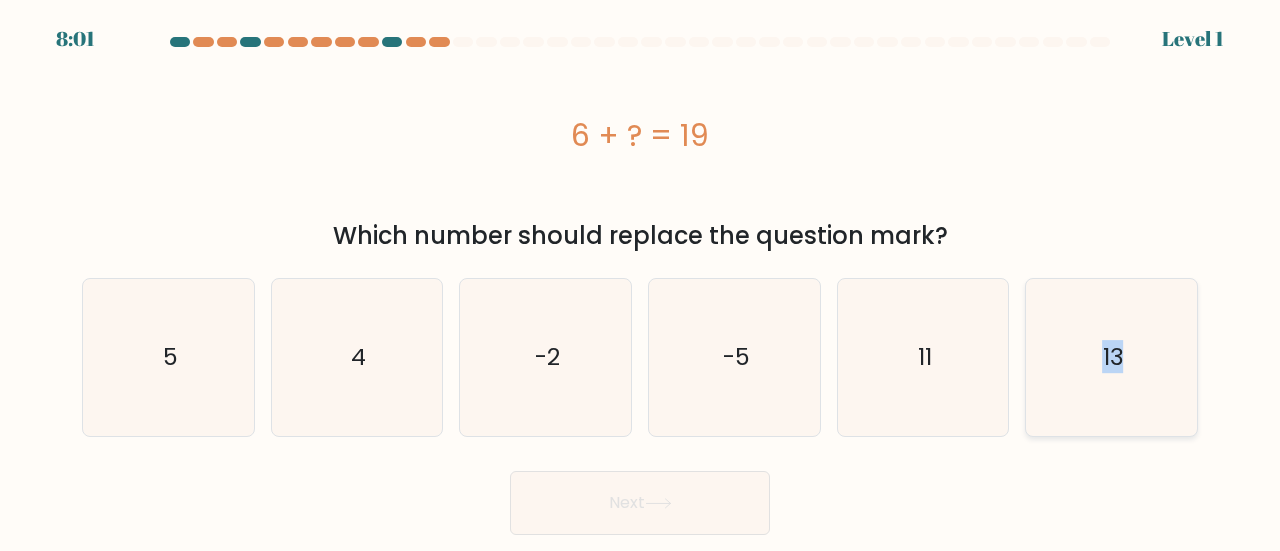 click on "13" at bounding box center (1111, 357) 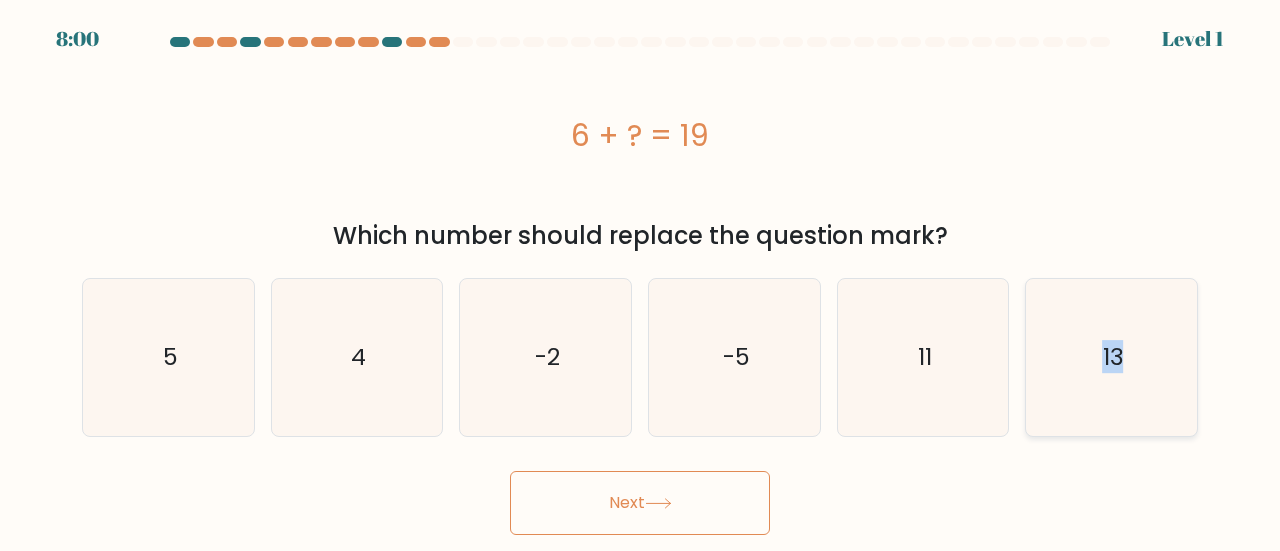 click on "13" at bounding box center (1111, 357) 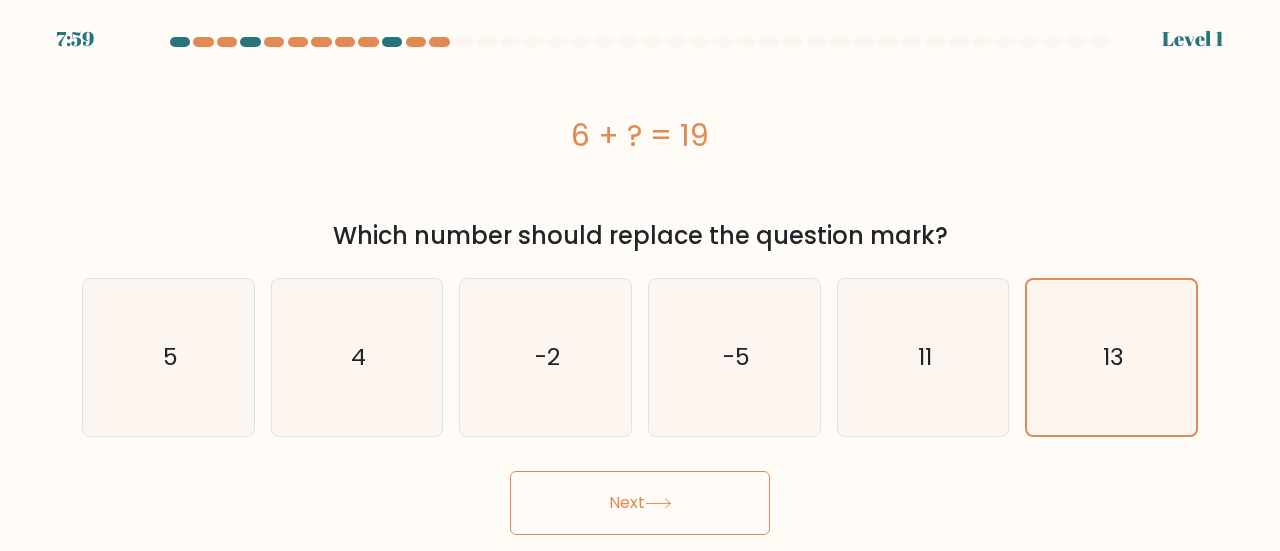 click on "Next" at bounding box center [640, 503] 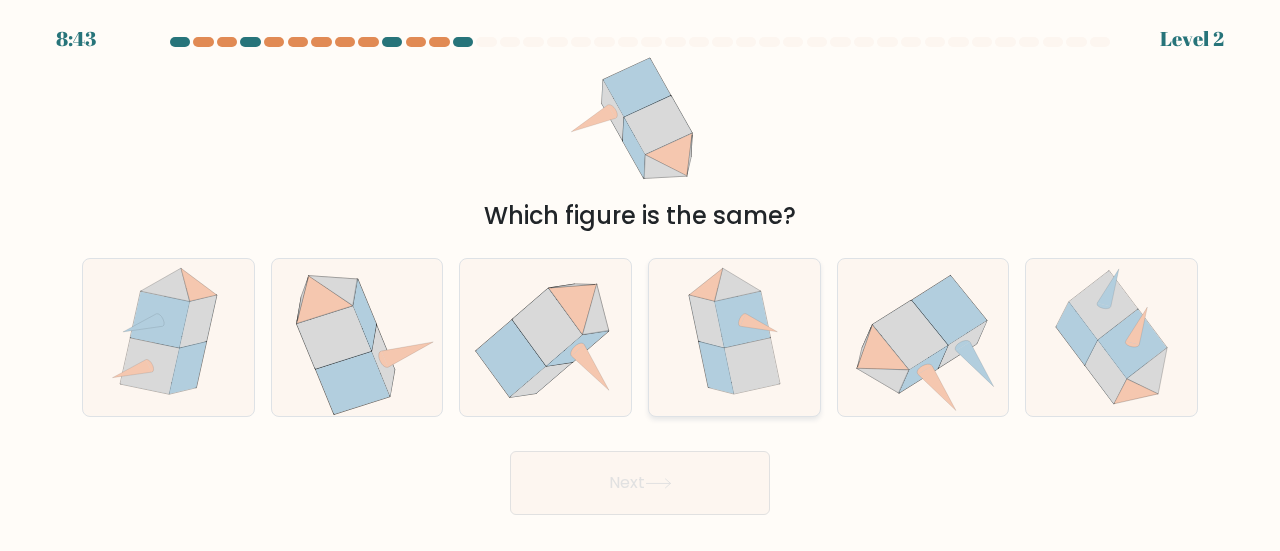 click at bounding box center (706, 321) 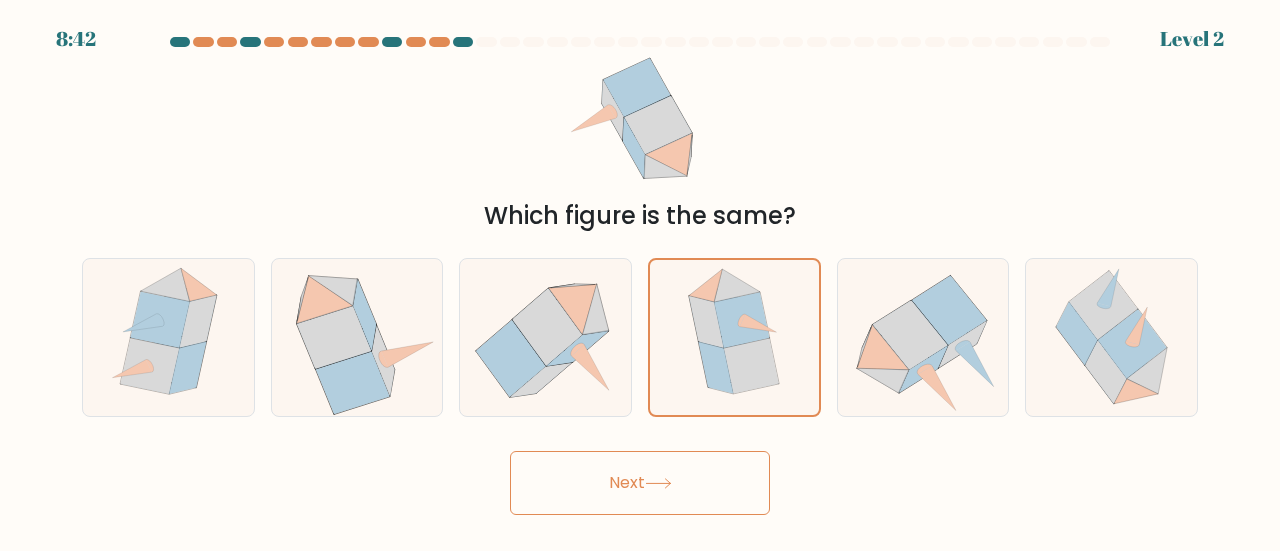 click on "Next" at bounding box center (640, 483) 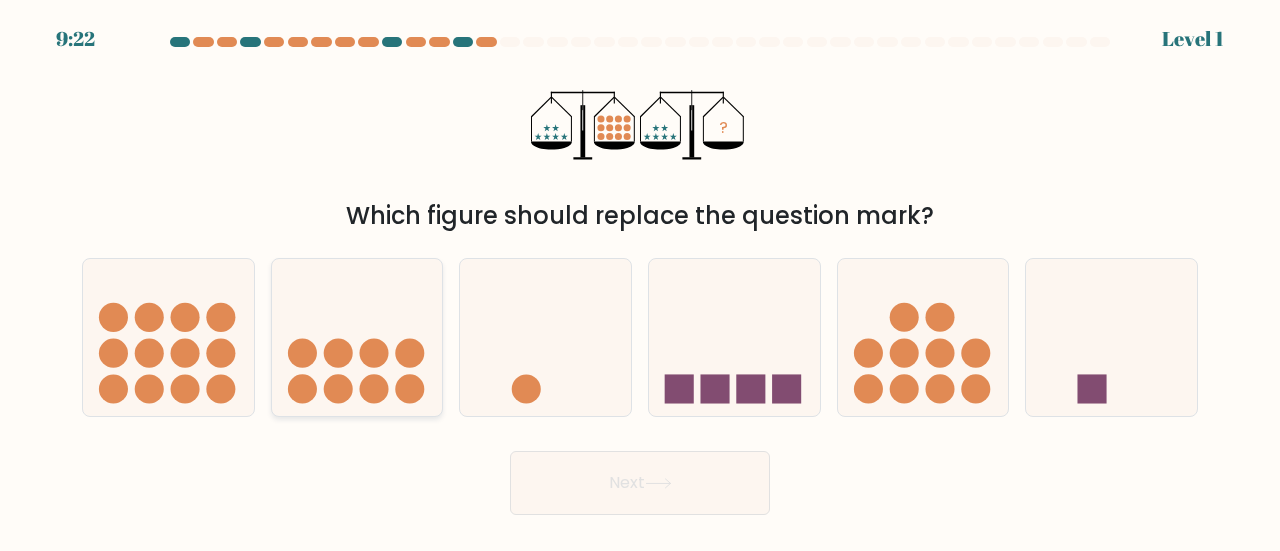 click at bounding box center (338, 389) 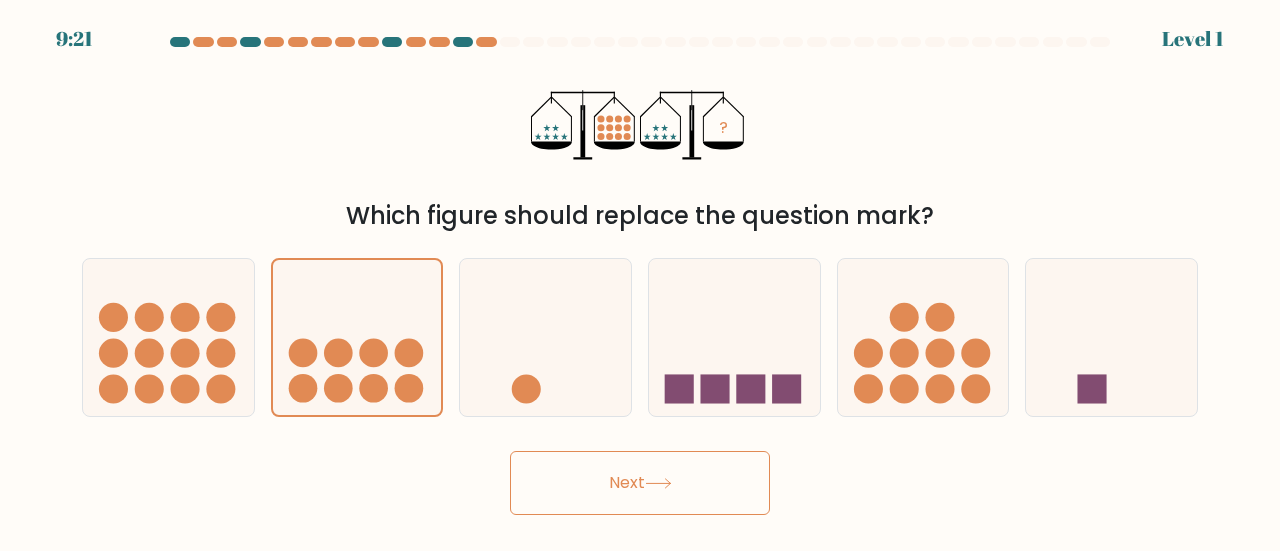click on "Next" at bounding box center [640, 483] 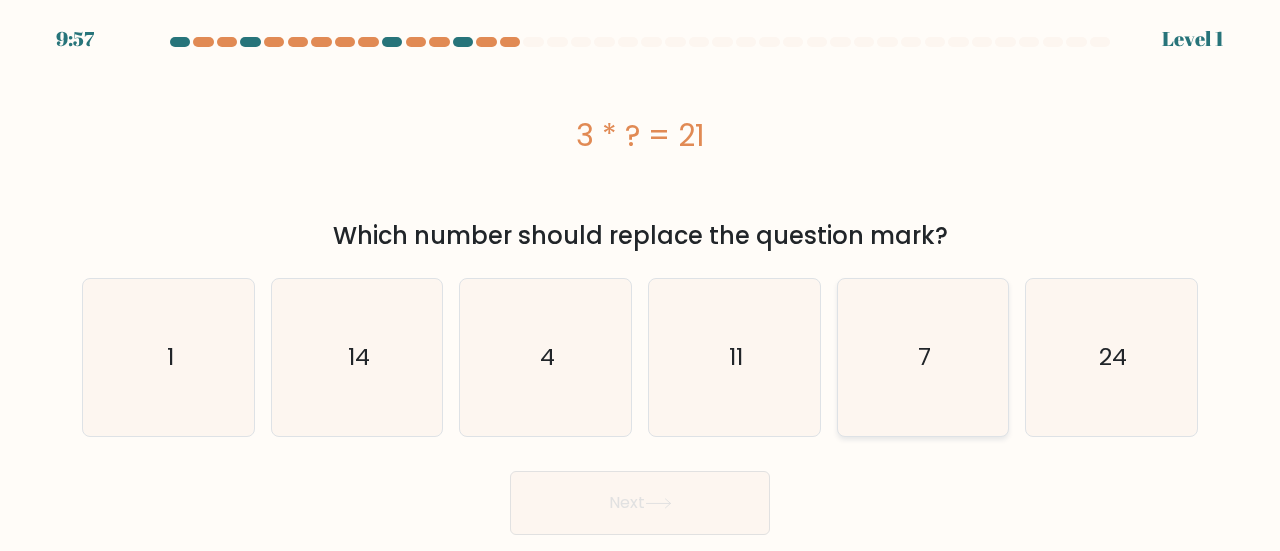 click on "7" at bounding box center [923, 357] 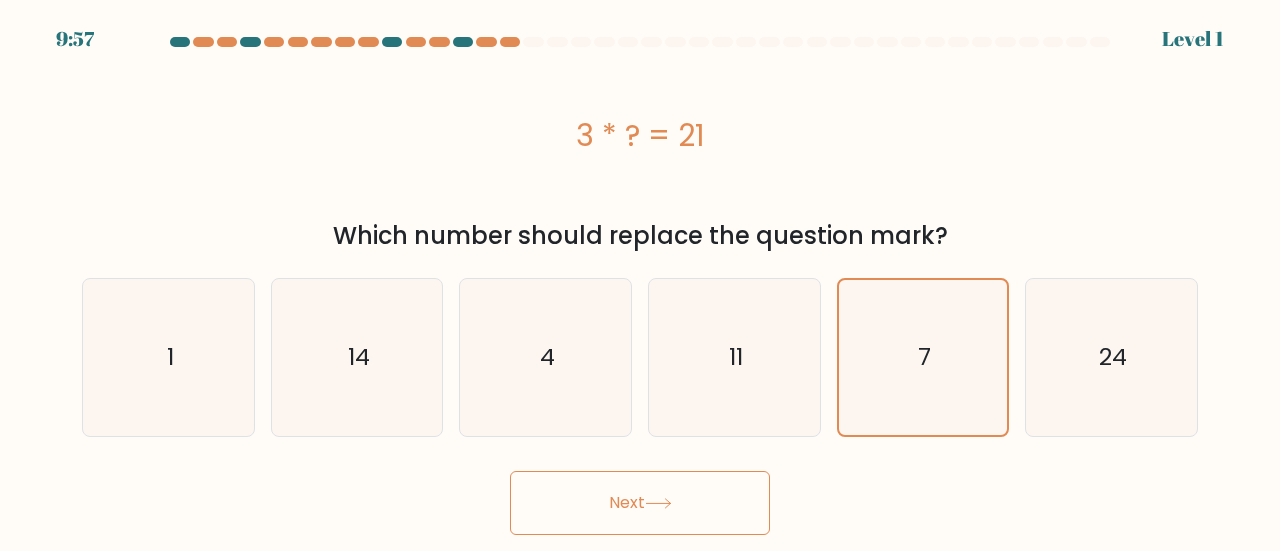 click on "Next" at bounding box center [640, 503] 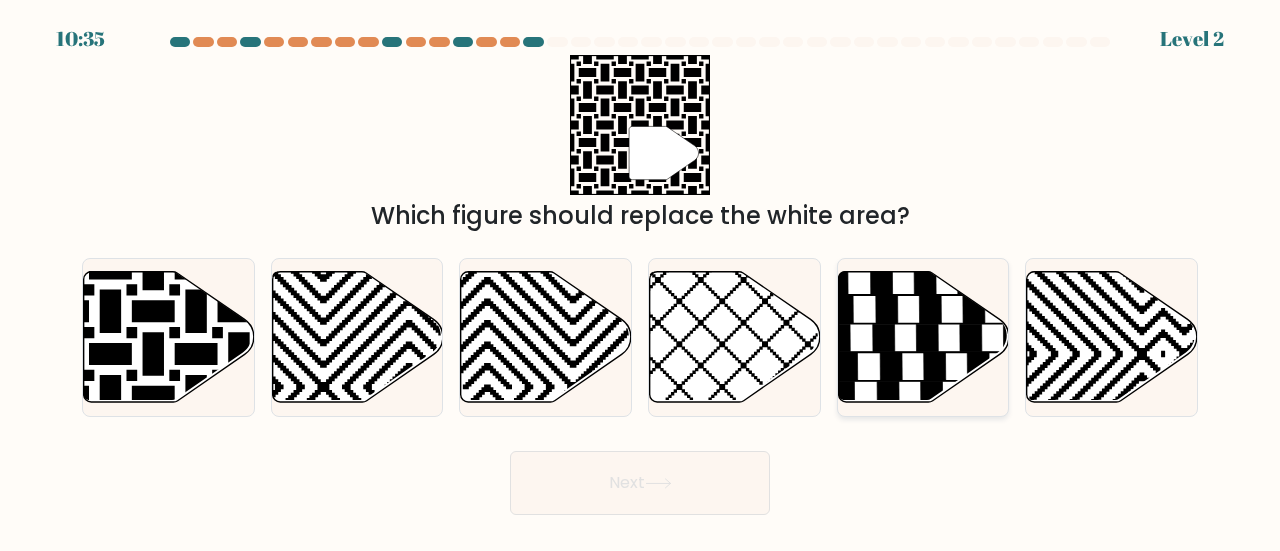 click at bounding box center (923, 336) 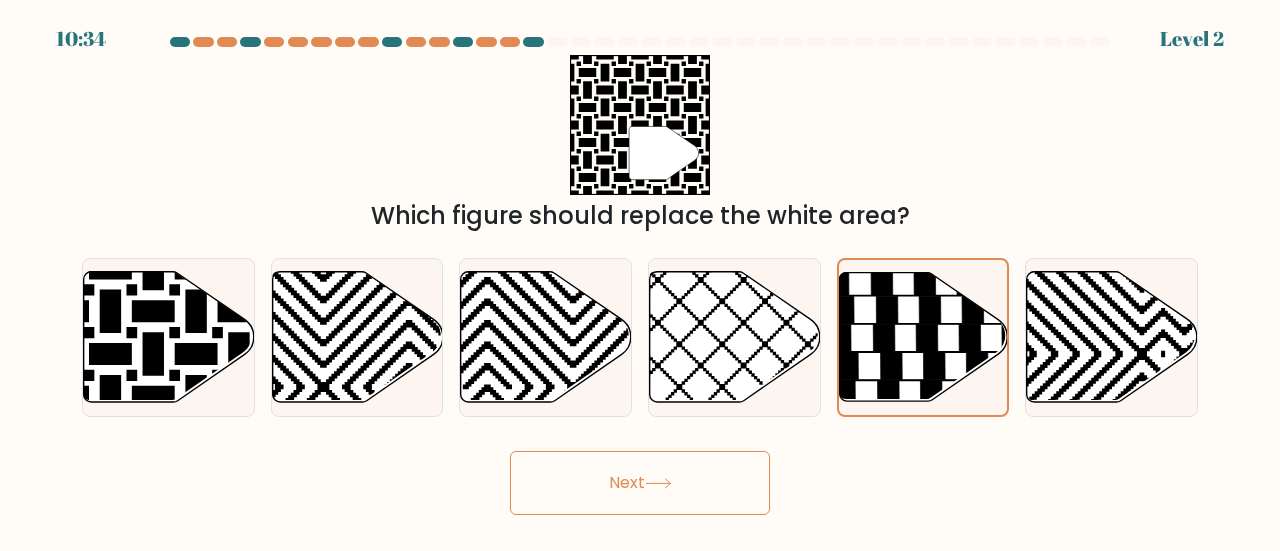 click on "Next" at bounding box center [640, 483] 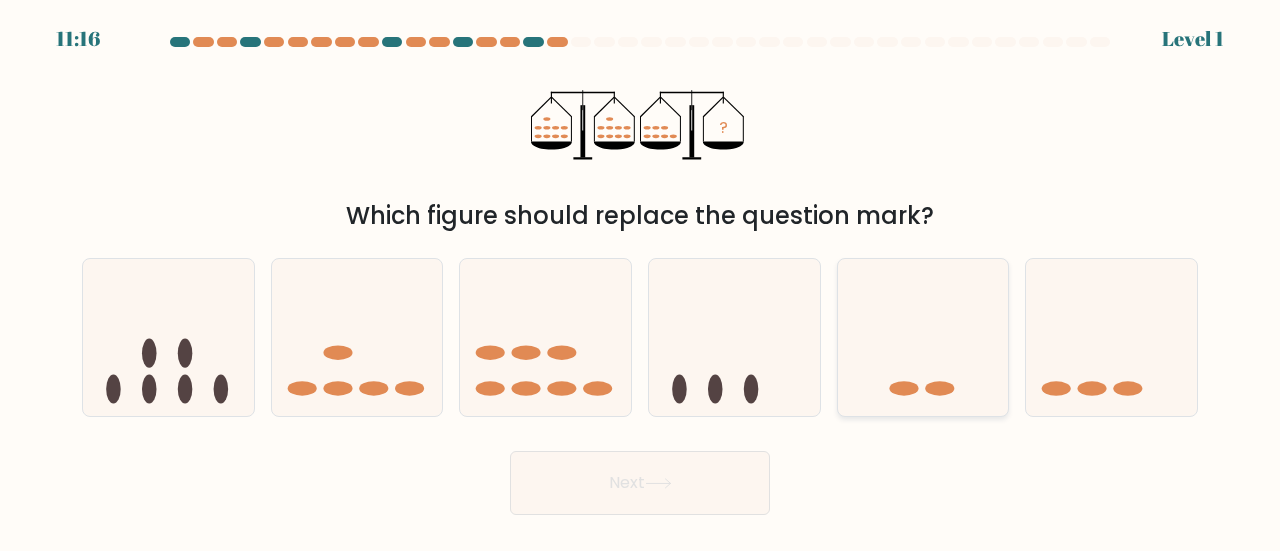 click at bounding box center [923, 337] 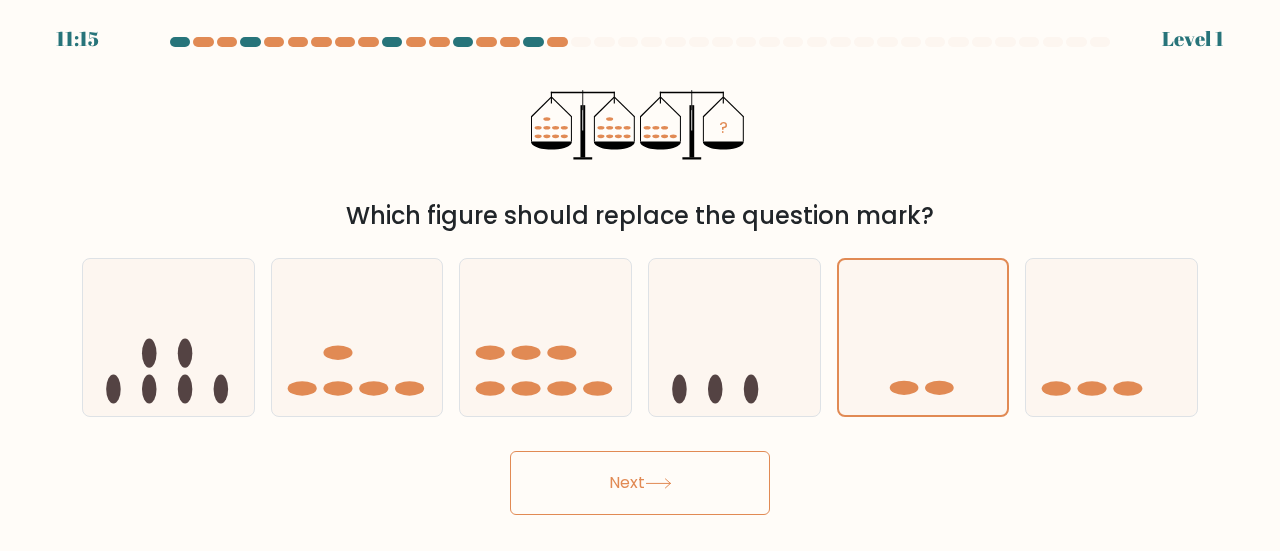 click on "Next" at bounding box center [640, 483] 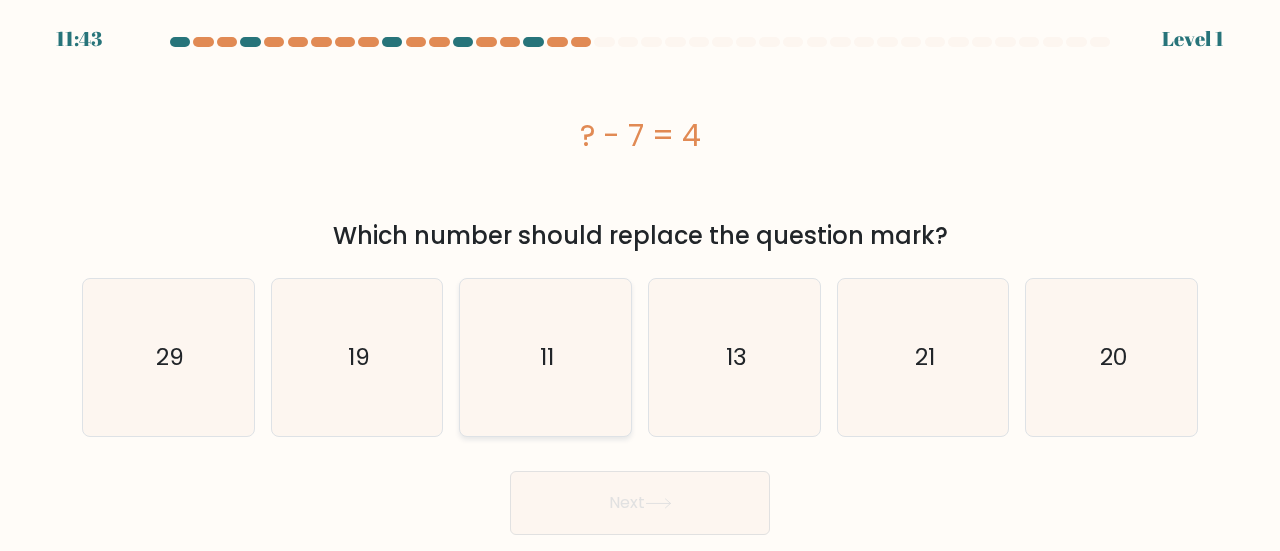 click on "11" at bounding box center [545, 357] 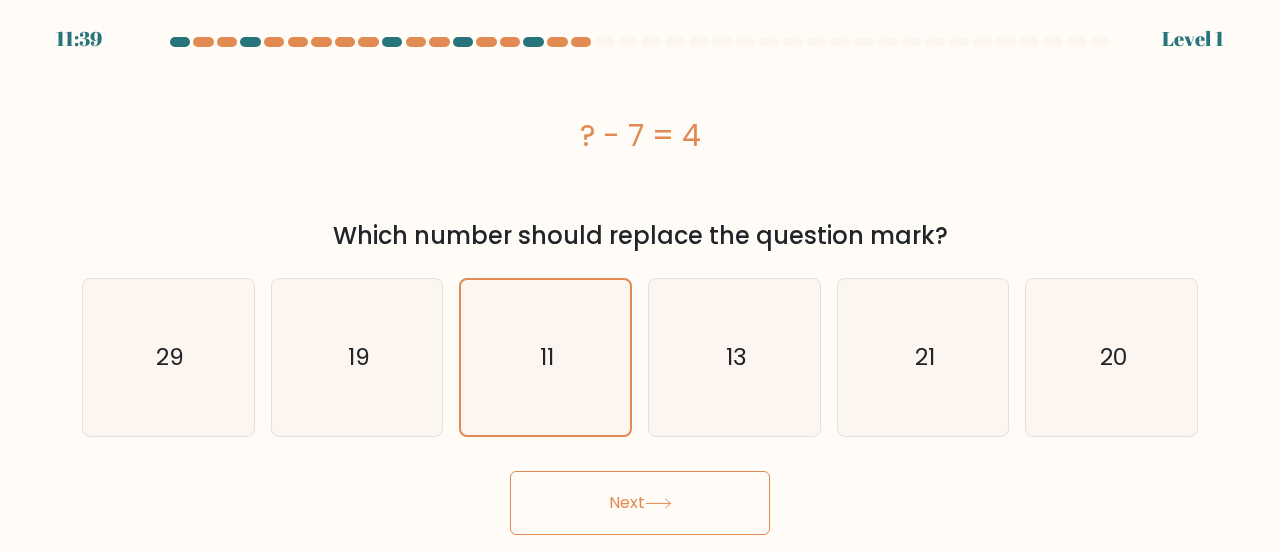 click on "Next" at bounding box center (640, 503) 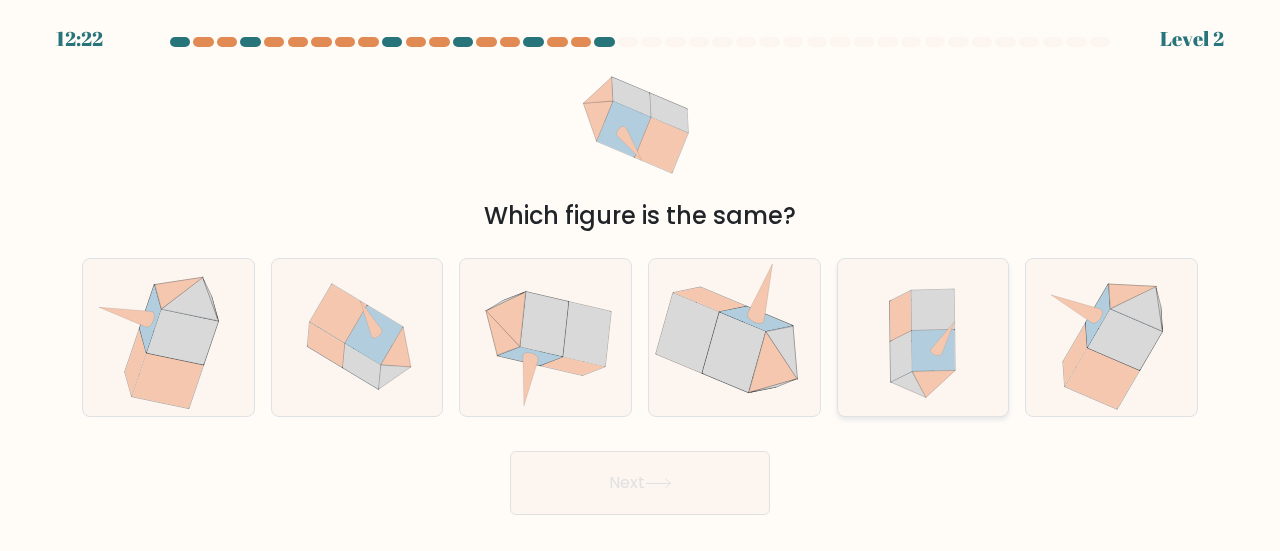click at bounding box center (922, 337) 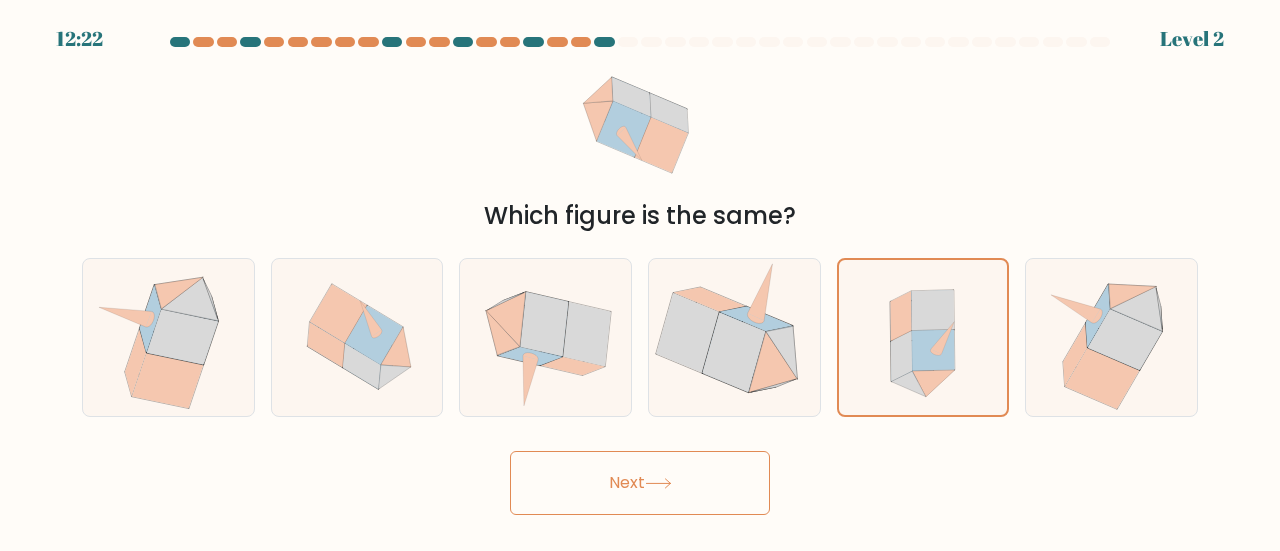 click on "Next" at bounding box center [640, 483] 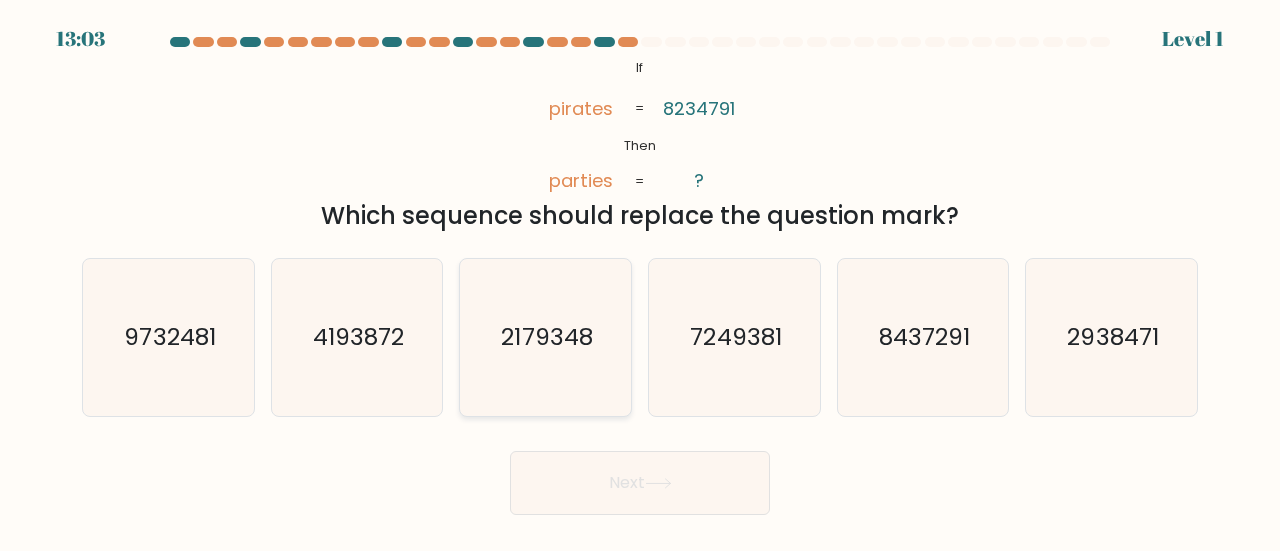 click on "2179348" at bounding box center [545, 337] 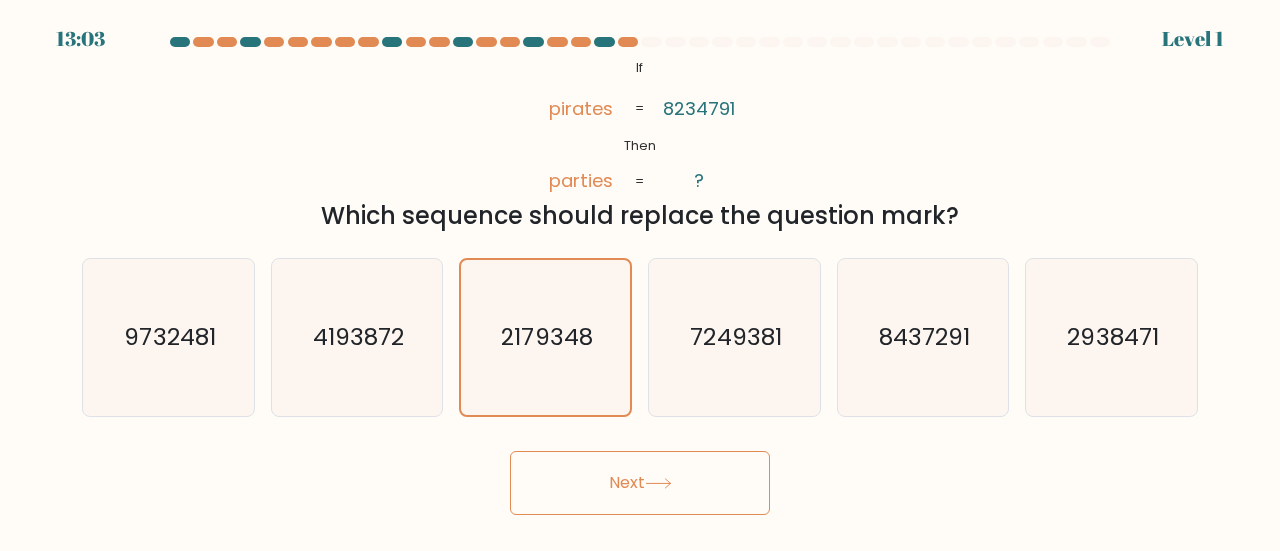 click on "Next" at bounding box center [640, 483] 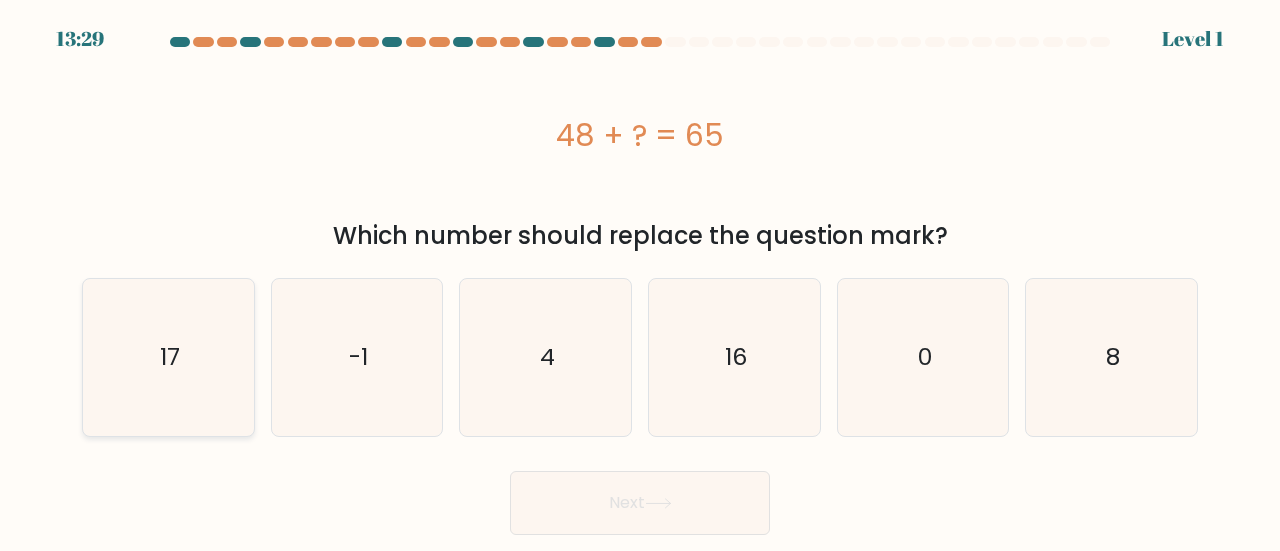 click on "17" at bounding box center [168, 357] 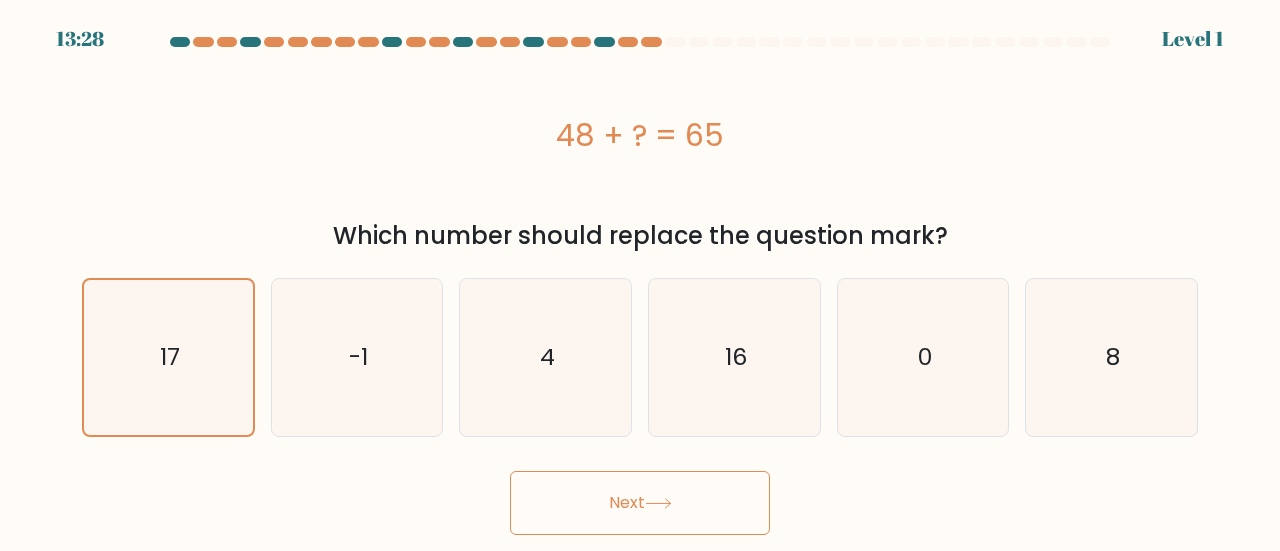 click on "Next" at bounding box center (640, 503) 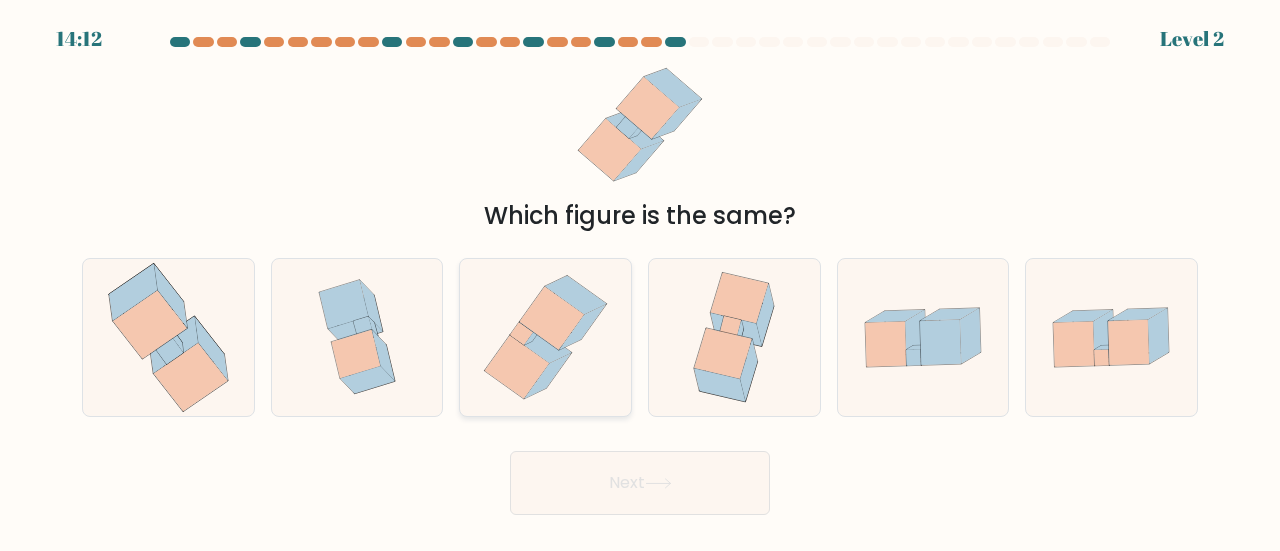 click at bounding box center [575, 295] 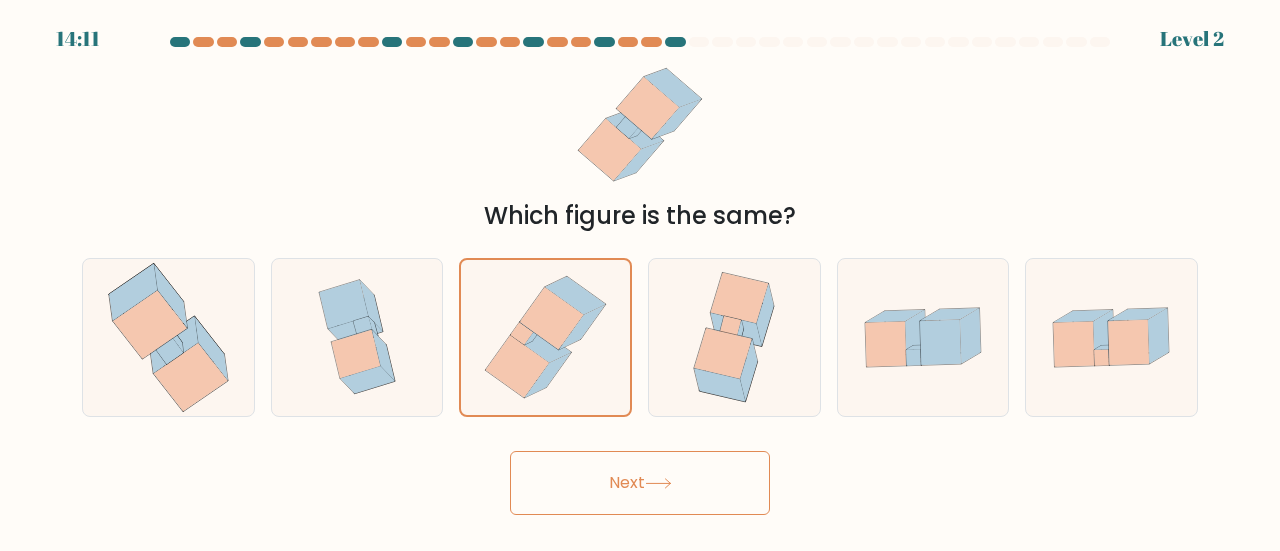 click on "Next" at bounding box center (640, 483) 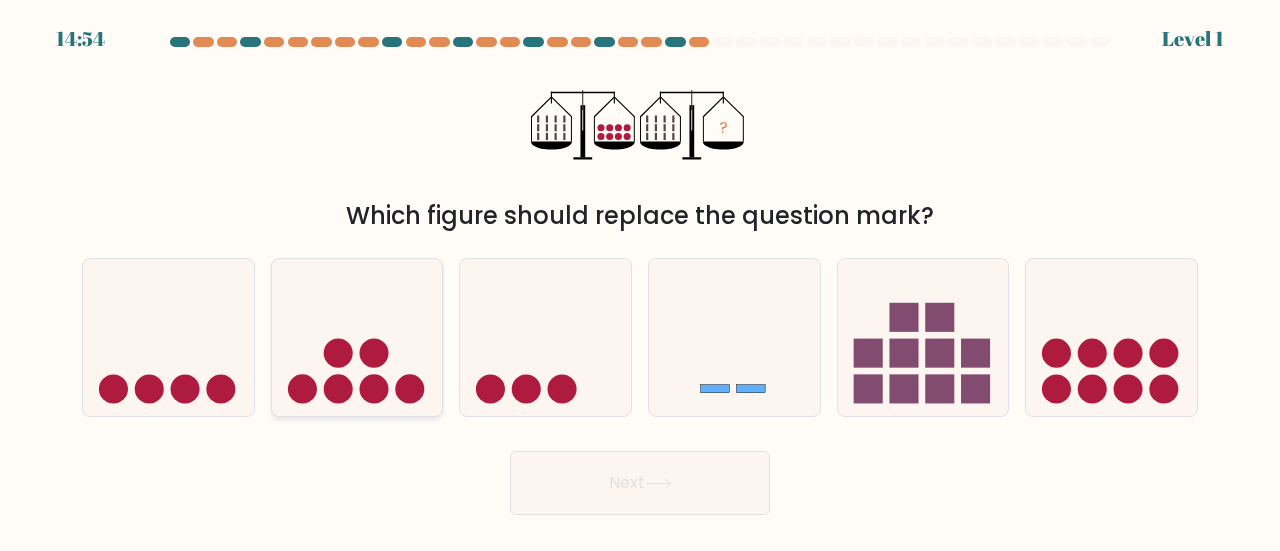 click at bounding box center (357, 337) 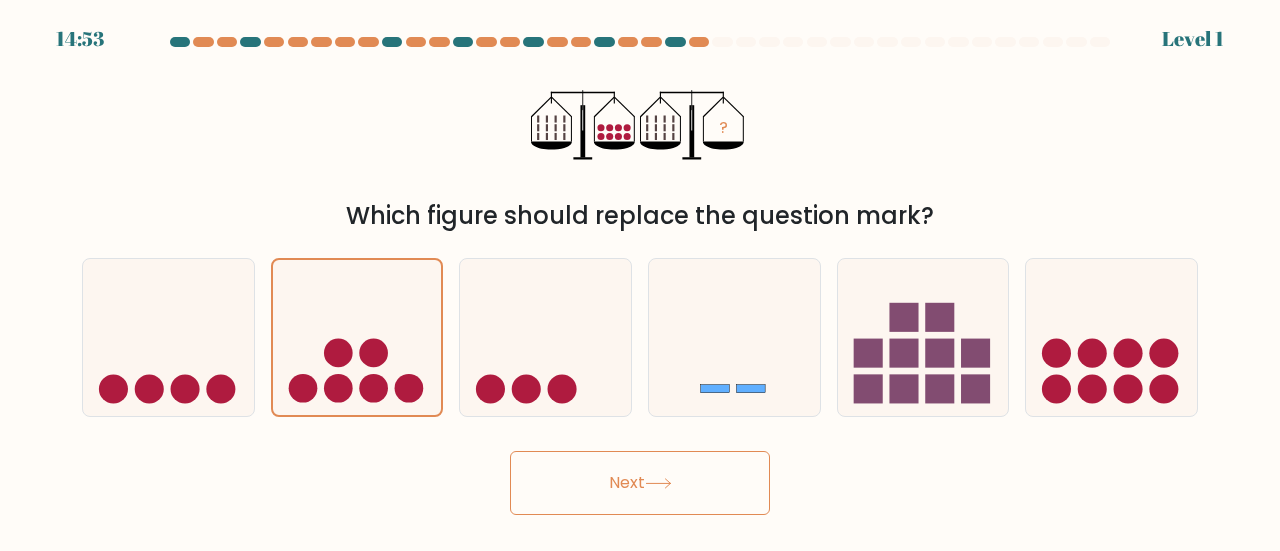 click on "Next" at bounding box center (640, 483) 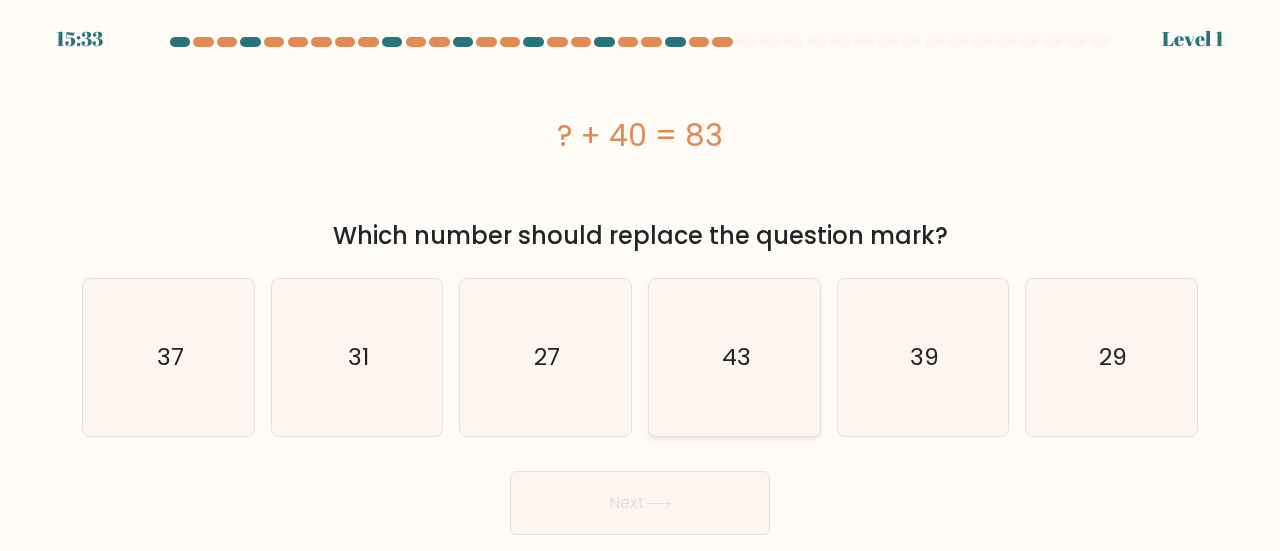 click on "43" at bounding box center (734, 357) 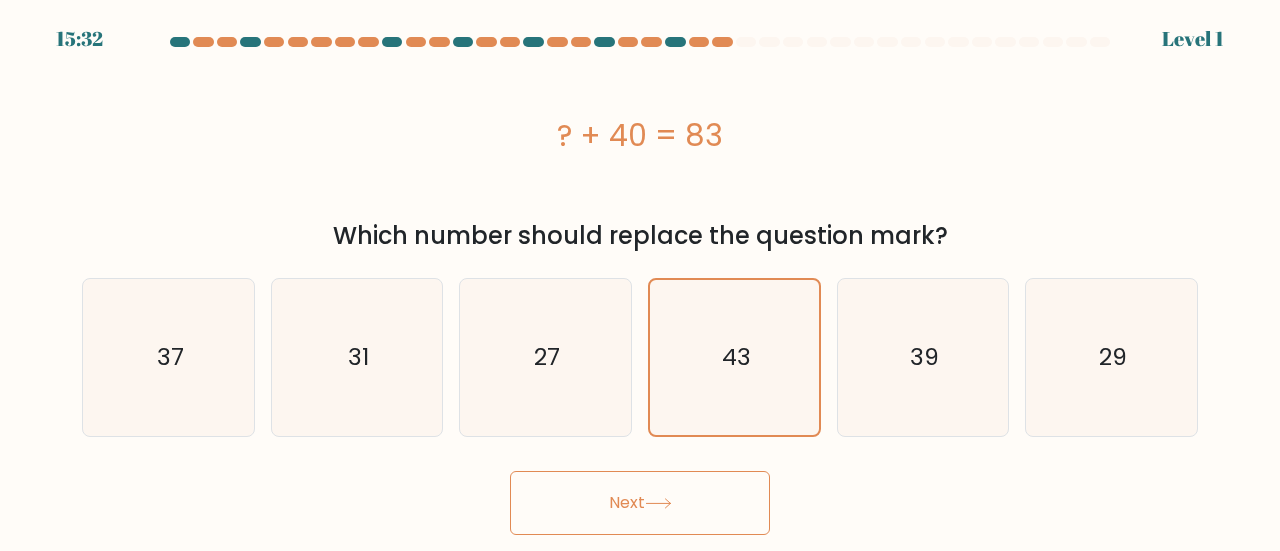 click on "Next" at bounding box center [640, 503] 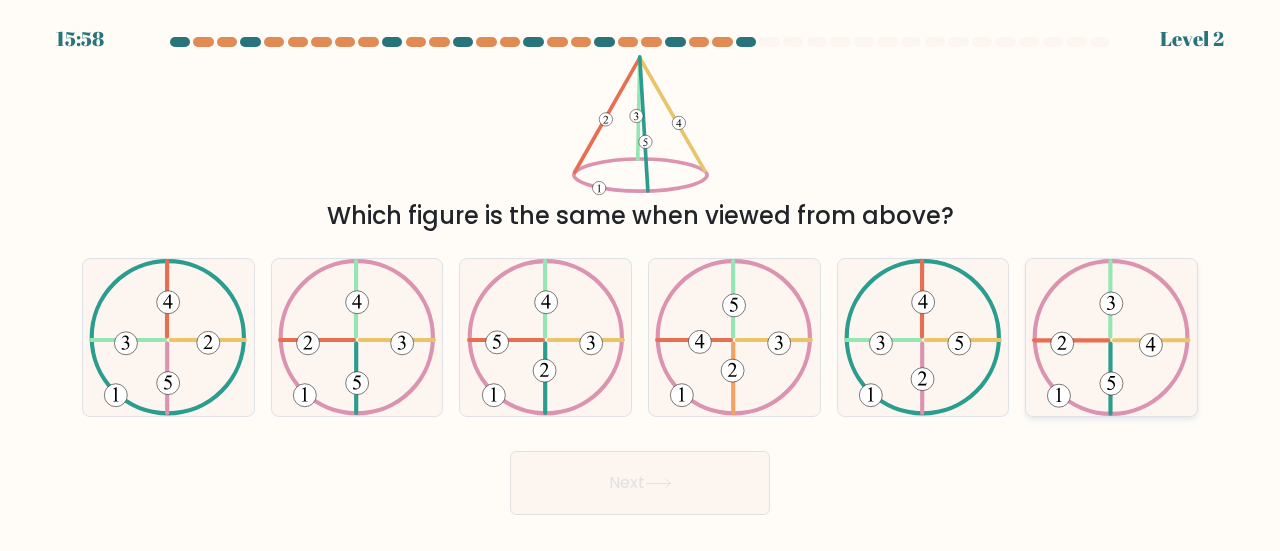click at bounding box center (1111, 337) 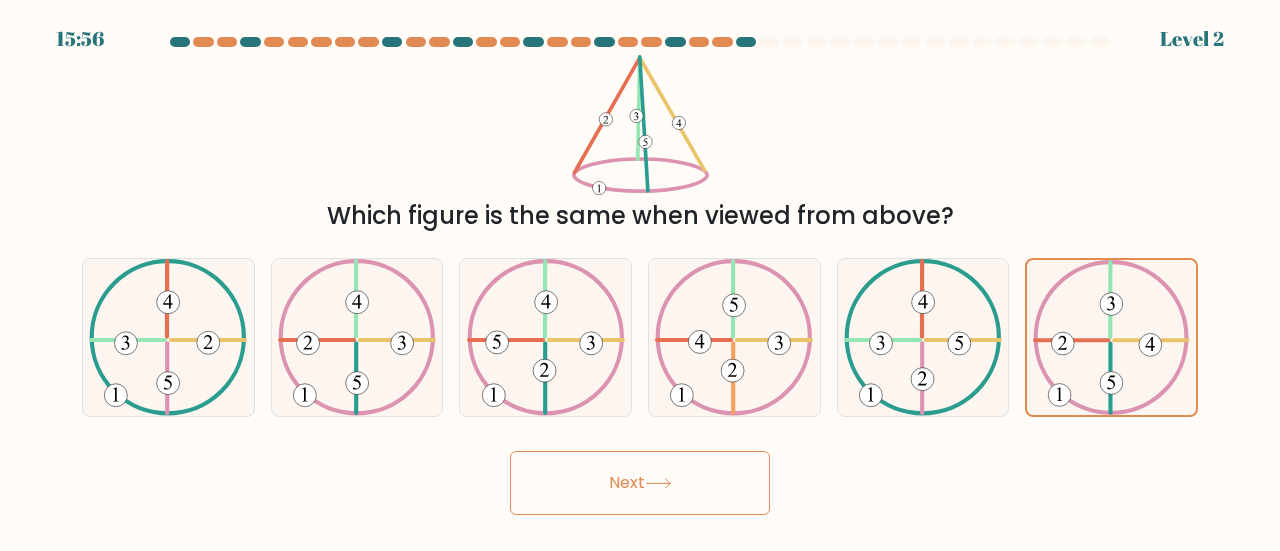 click on "Next" at bounding box center (640, 483) 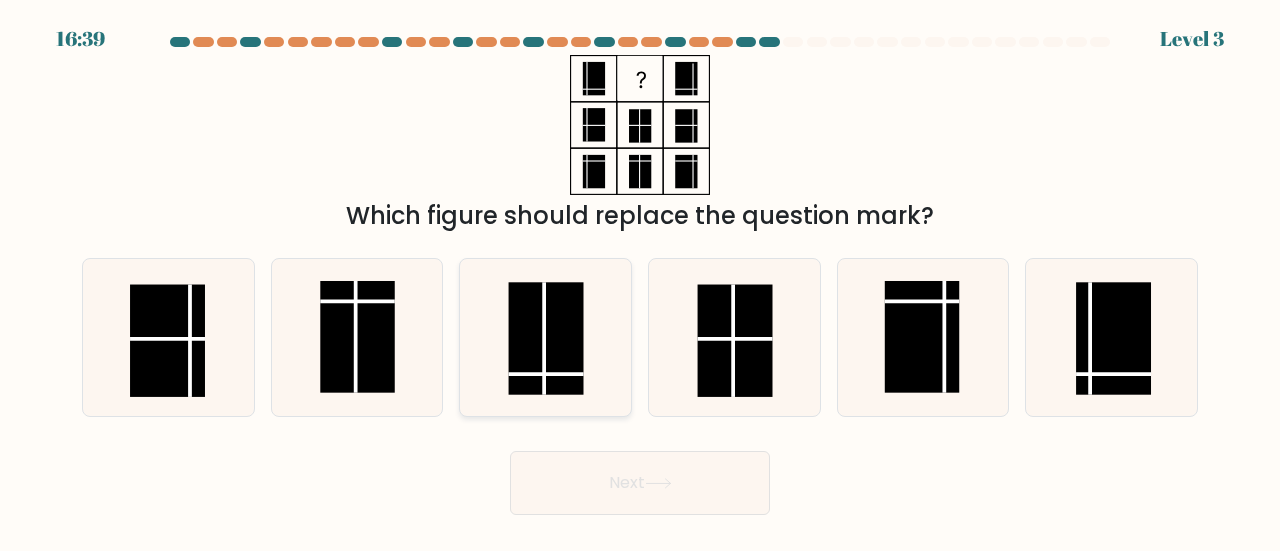 click at bounding box center (546, 338) 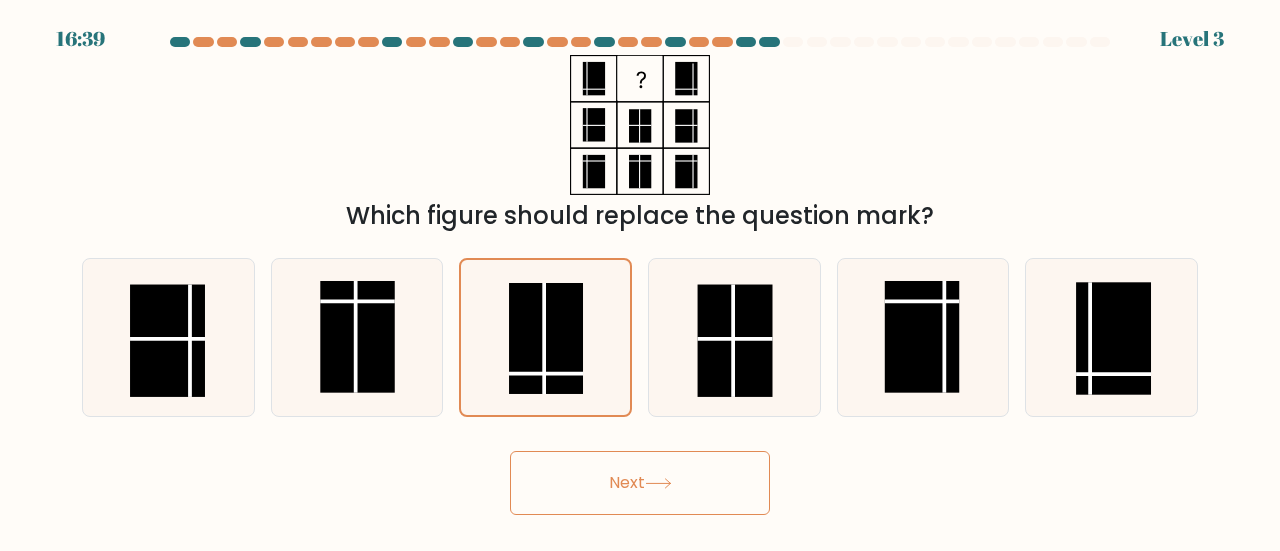 click at bounding box center [658, 483] 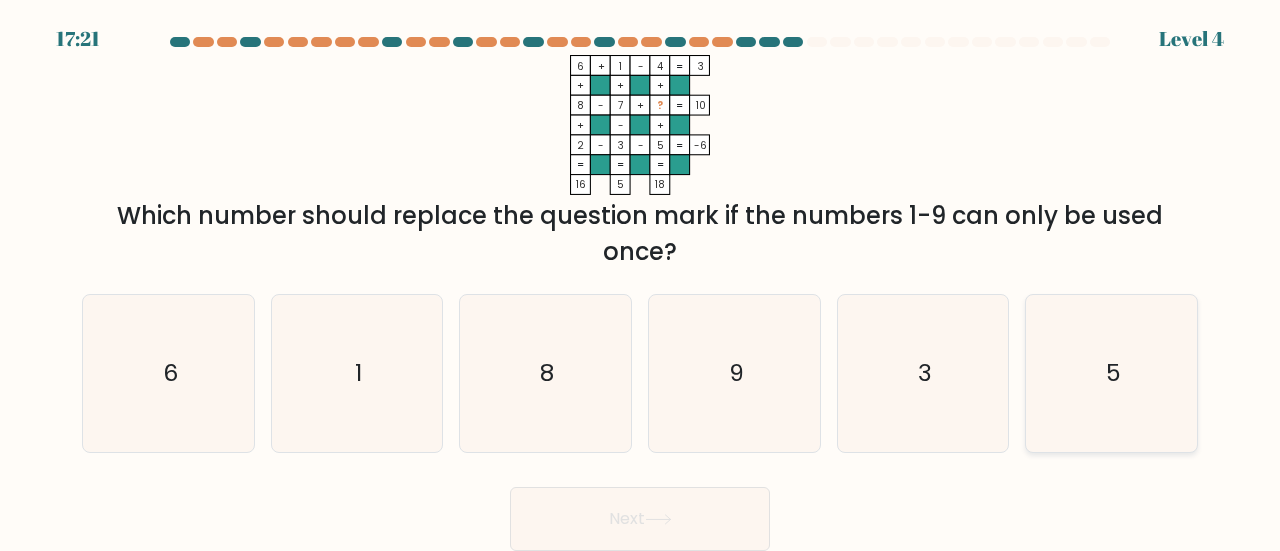 click on "5" at bounding box center (1111, 373) 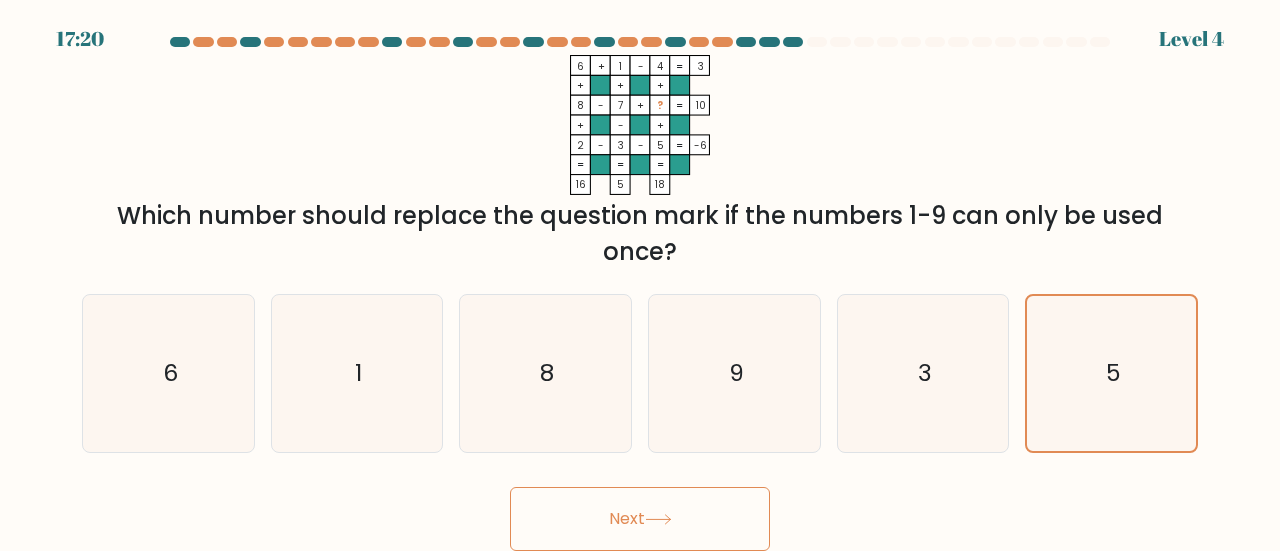 click on "Next" at bounding box center [640, 519] 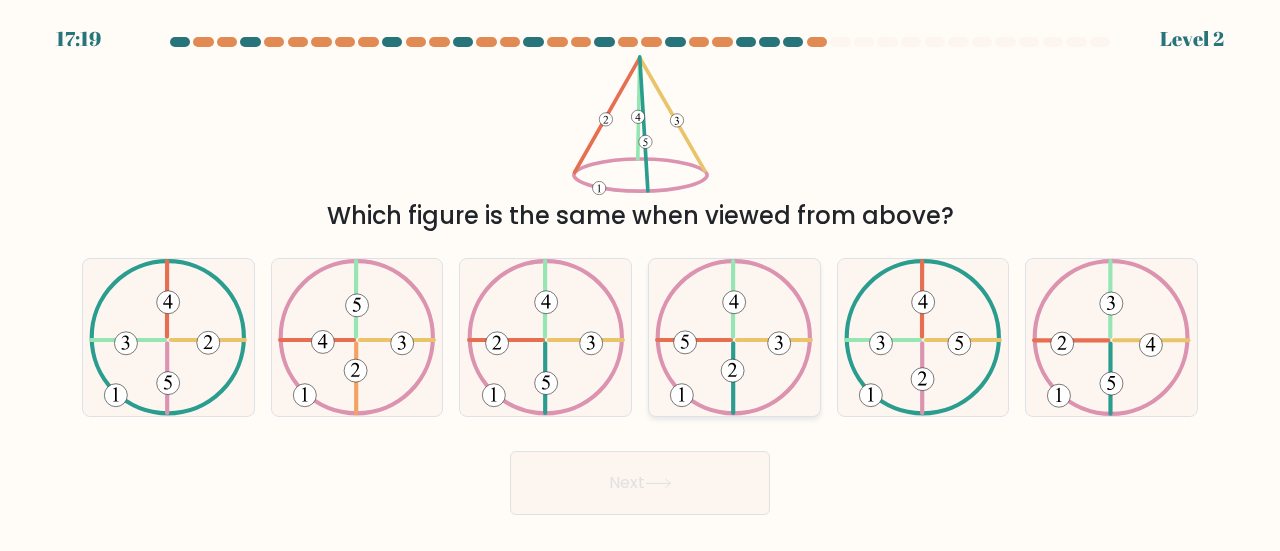 click at bounding box center (732, 370) 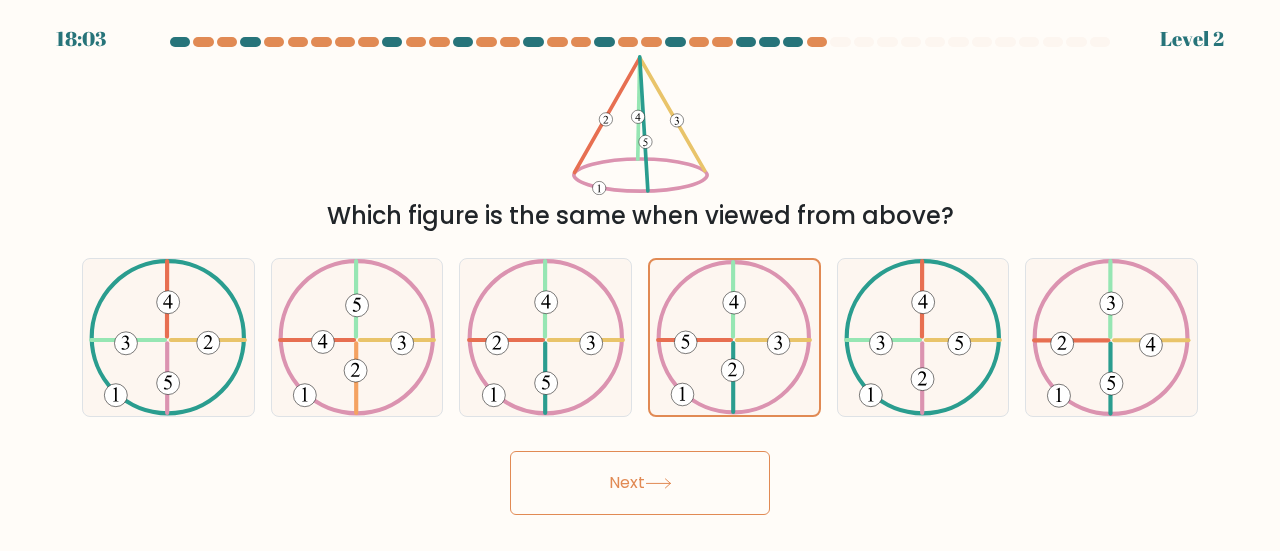 click on "Next" at bounding box center (640, 483) 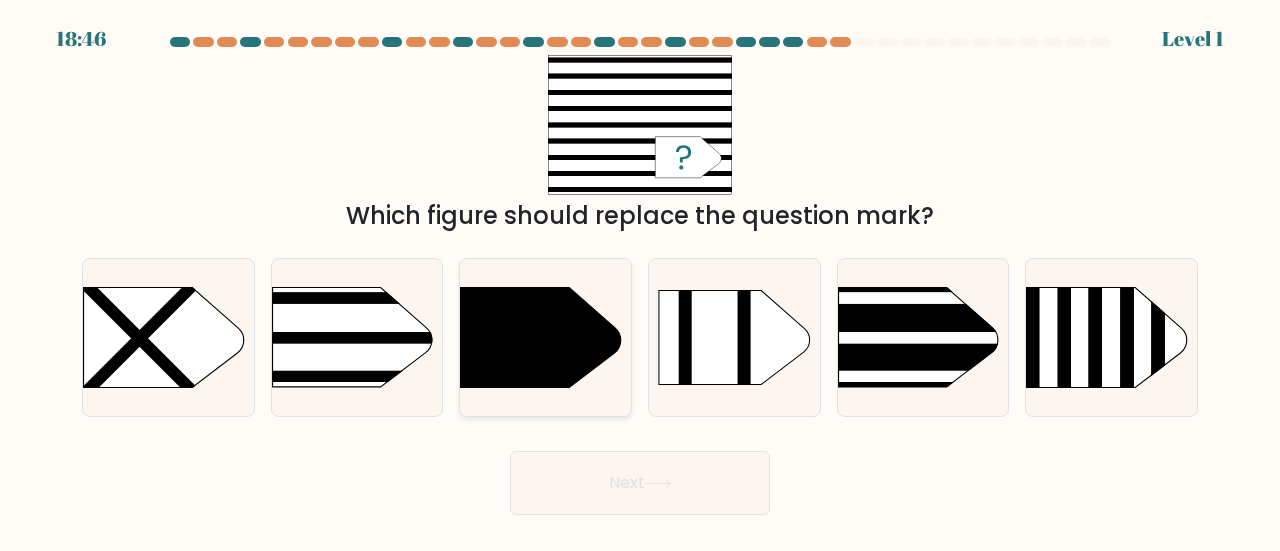 click at bounding box center (541, 338) 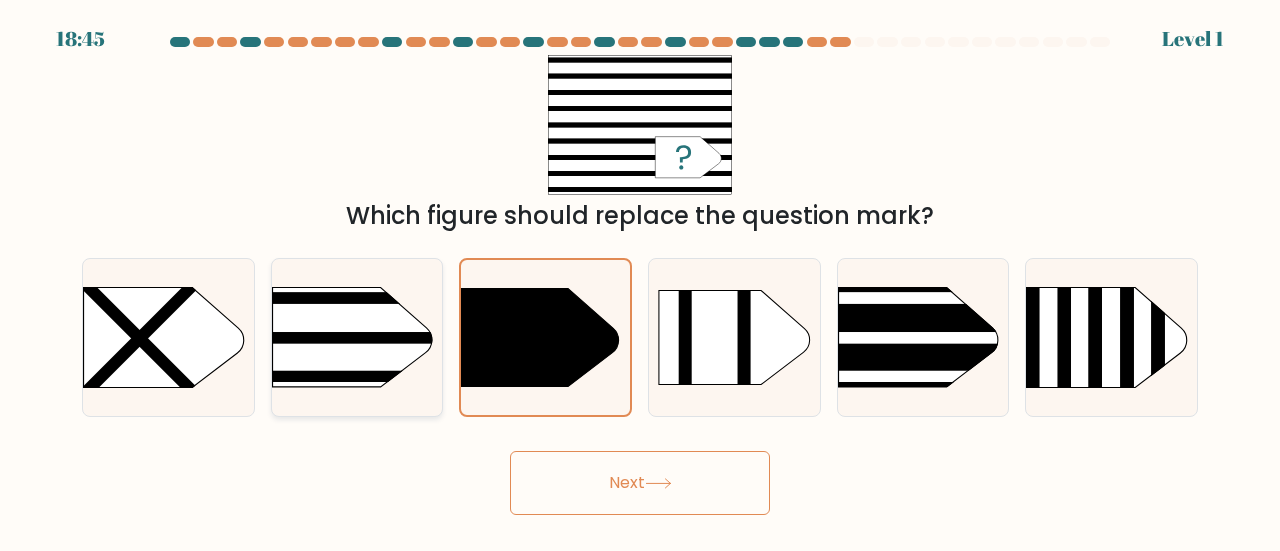 click at bounding box center [235, 259] 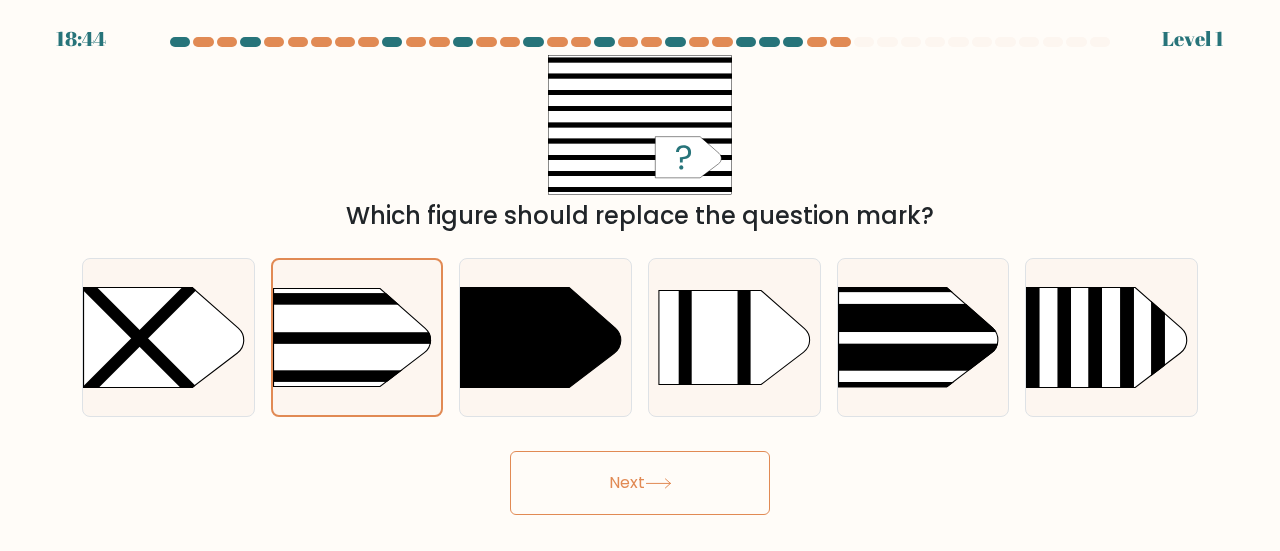 click on "Next" at bounding box center [640, 483] 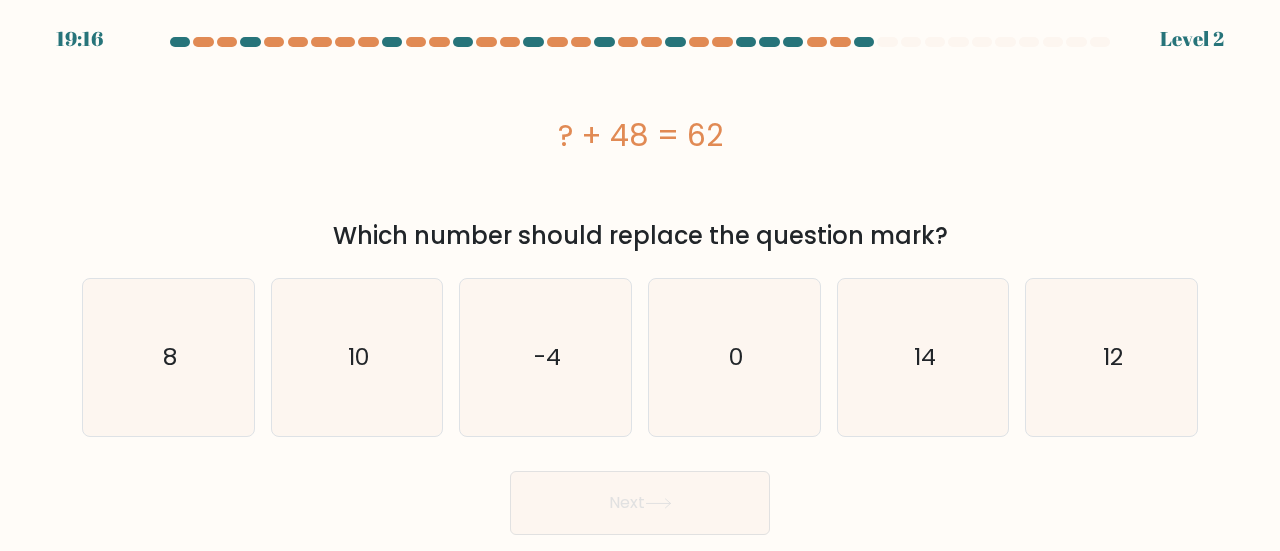 drag, startPoint x: 1000, startPoint y: 384, endPoint x: 1012, endPoint y: 385, distance: 12.0415945 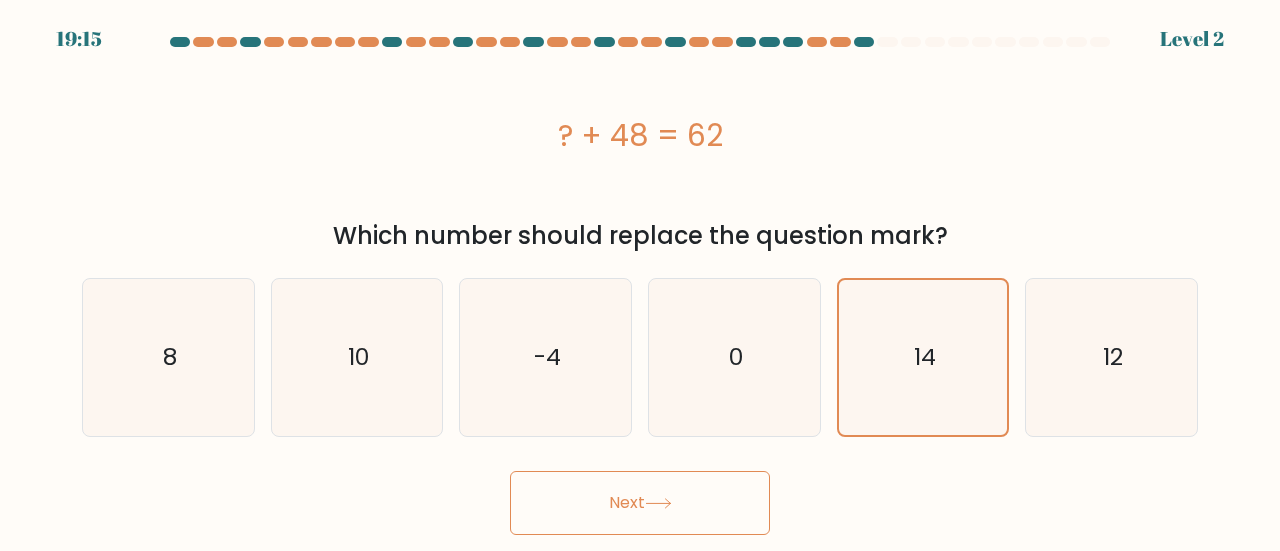 click on "Next" at bounding box center (640, 503) 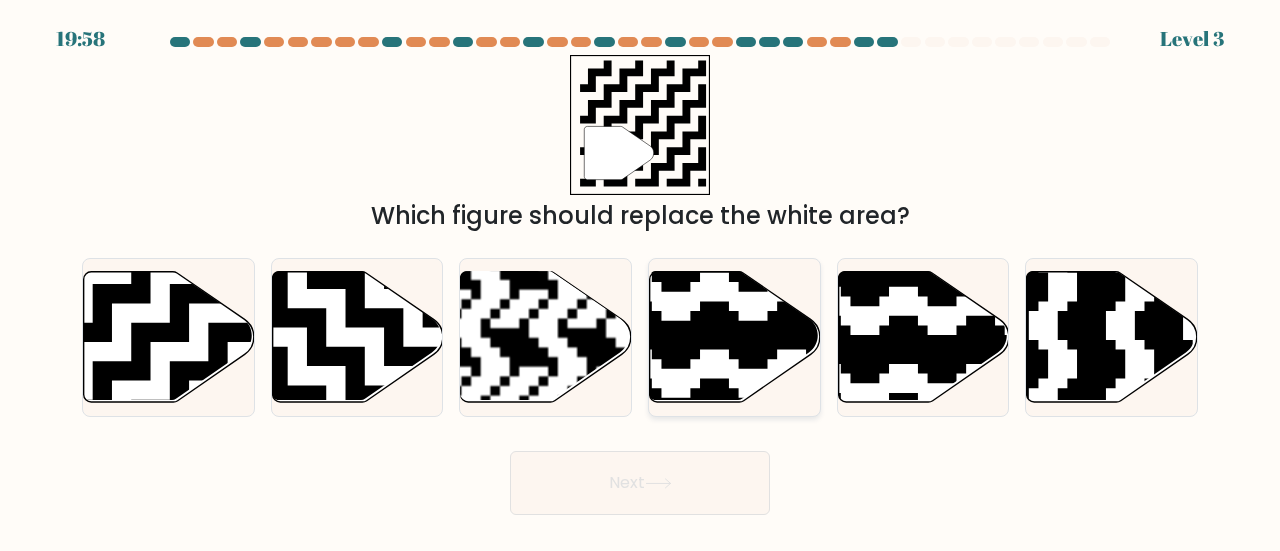 click at bounding box center [735, 336] 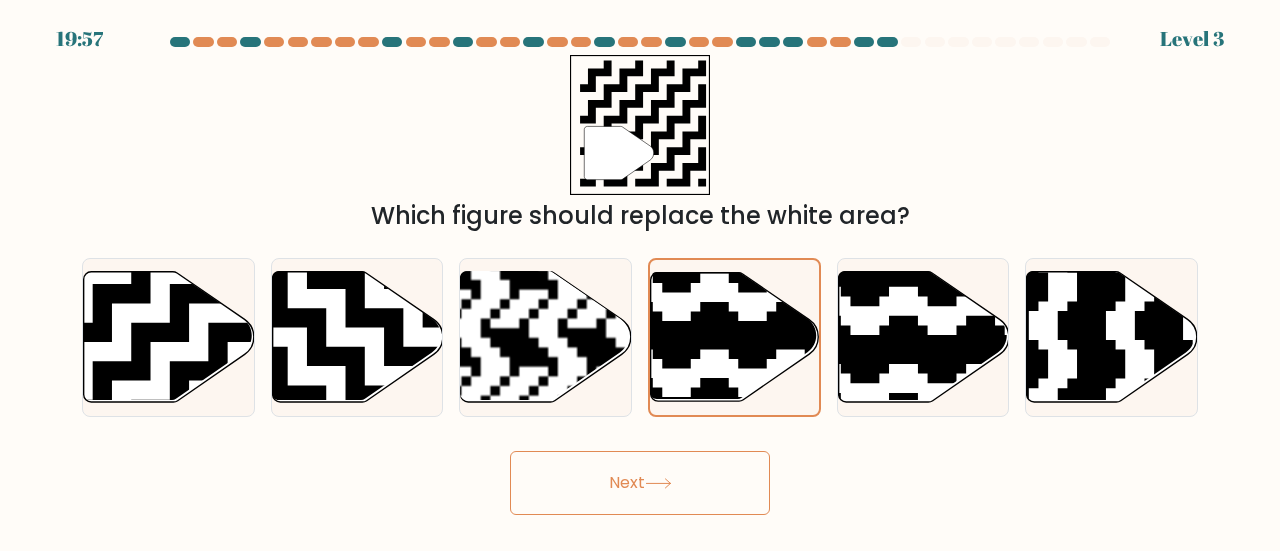 click on "Next" at bounding box center [640, 483] 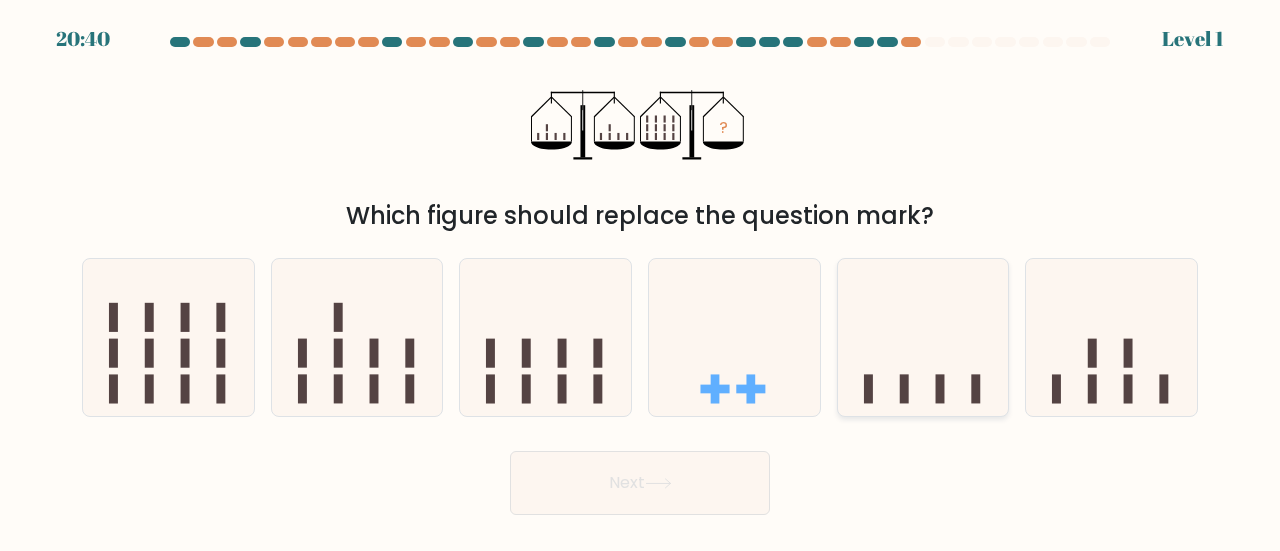 click at bounding box center (923, 337) 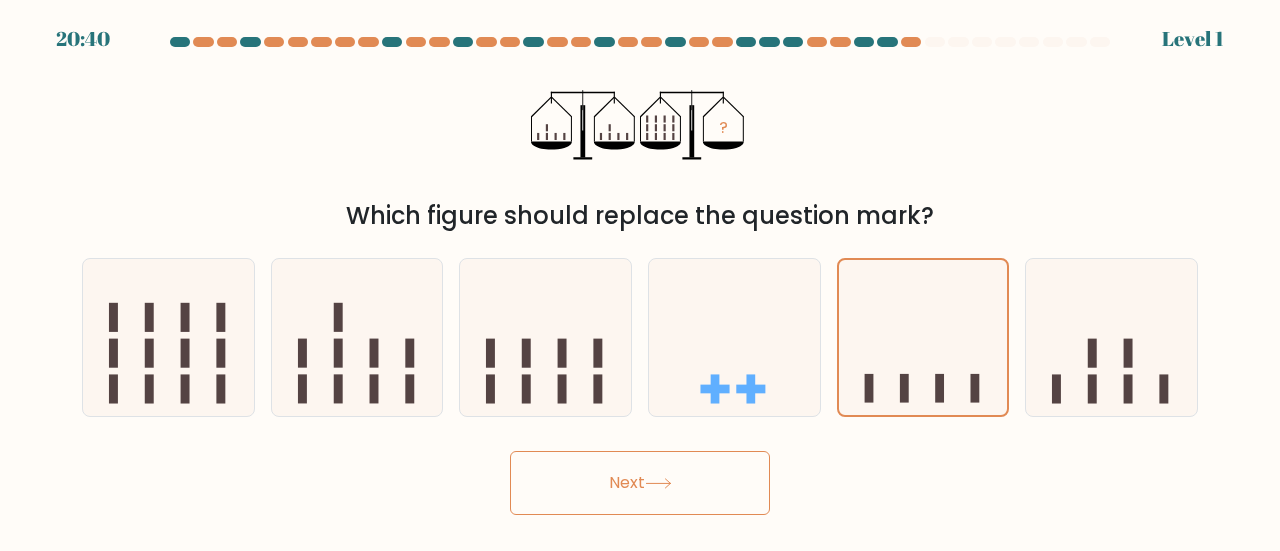 click on "Next" at bounding box center (640, 483) 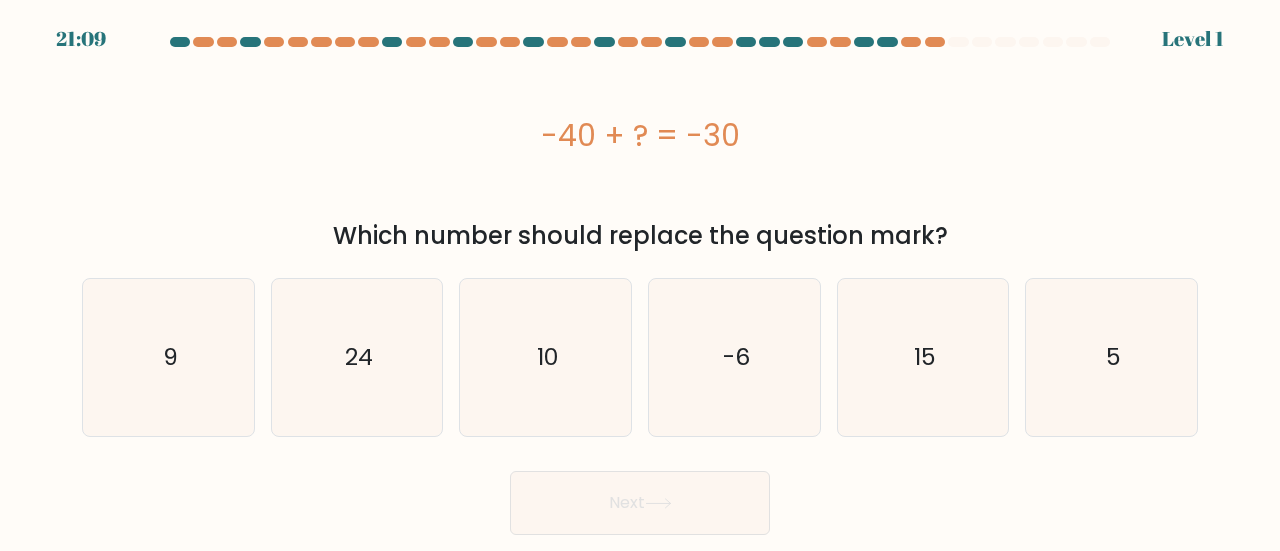drag, startPoint x: 754, startPoint y: 141, endPoint x: 537, endPoint y: 121, distance: 217.91971 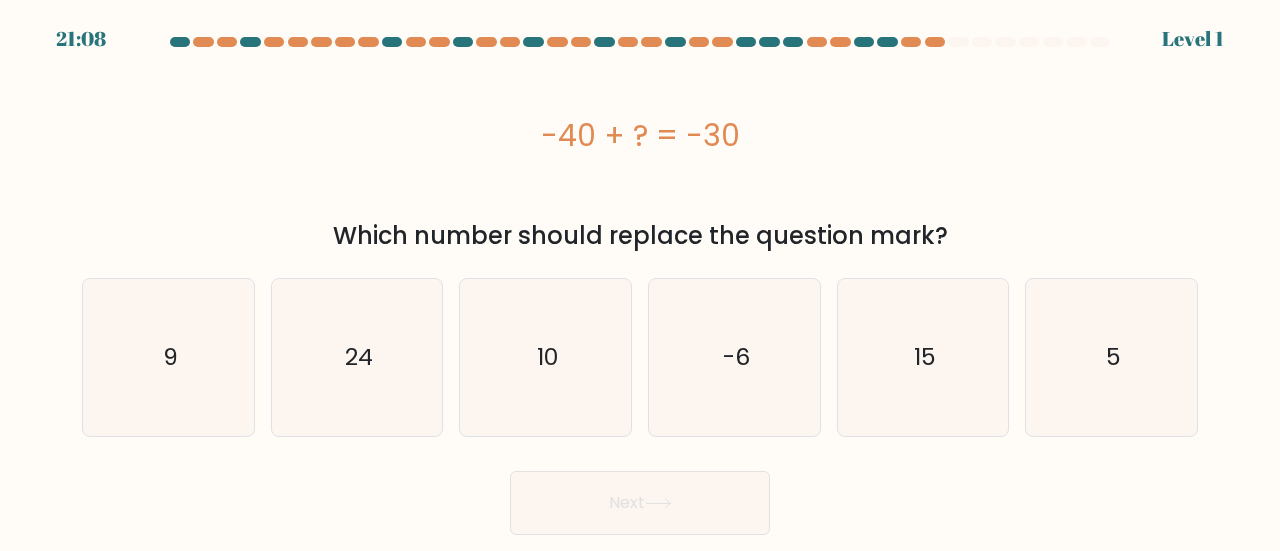 copy on "-40 + ?  = -30" 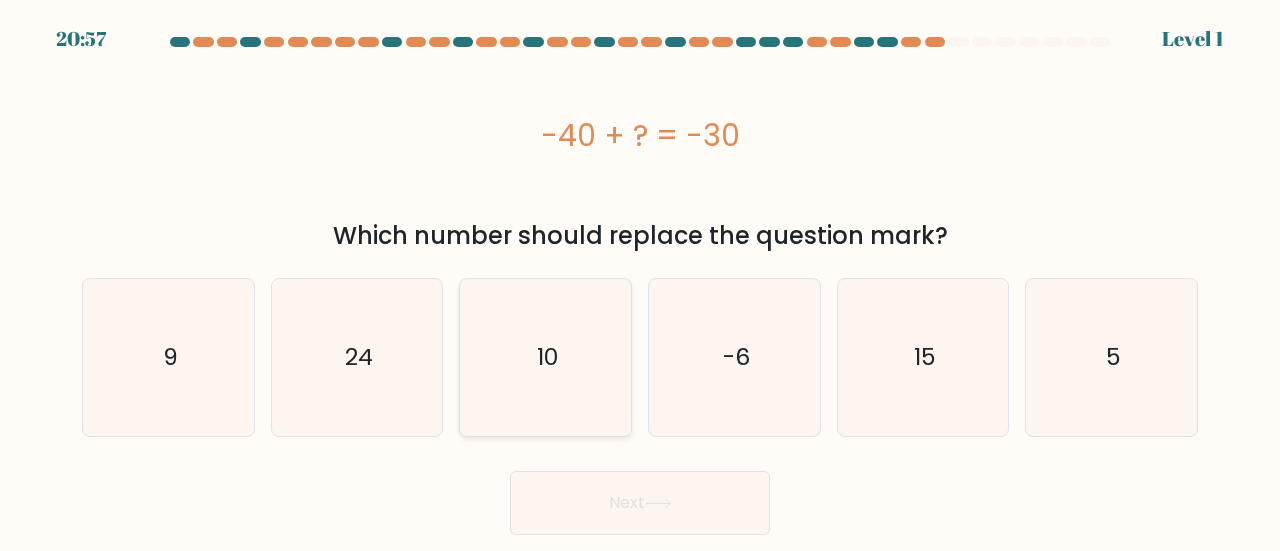 click on "10" at bounding box center [545, 357] 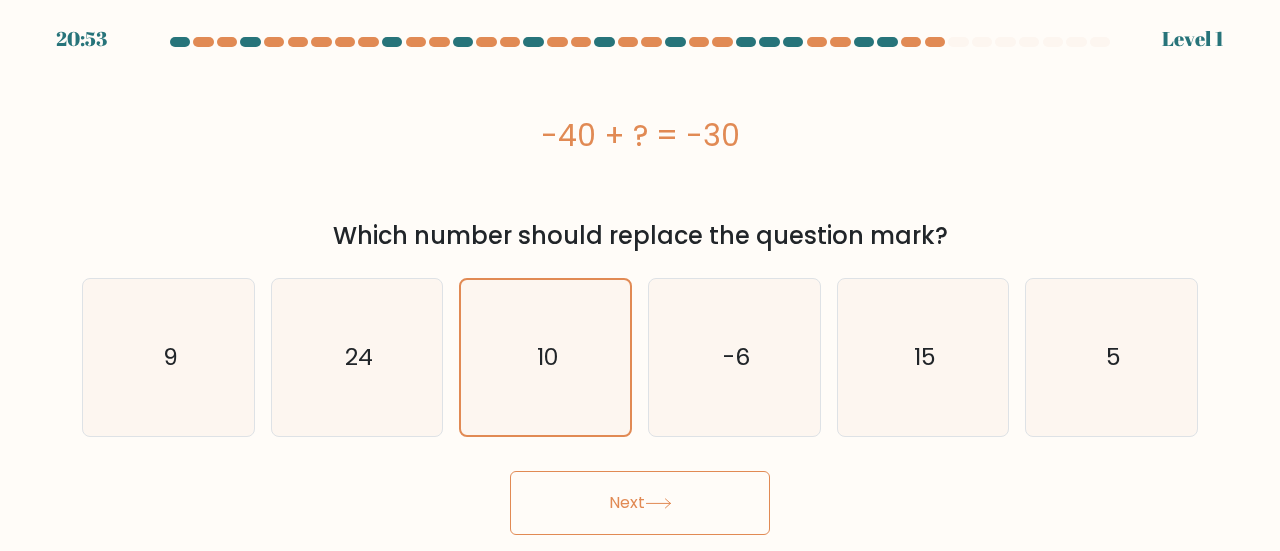 click on "Next" at bounding box center [640, 503] 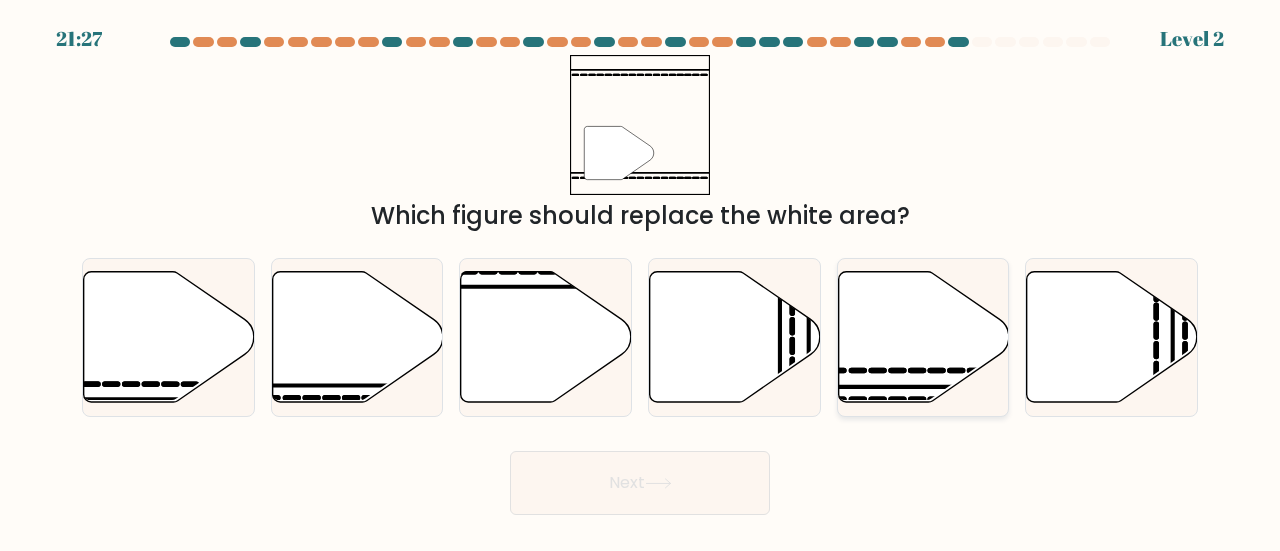 click at bounding box center (923, 336) 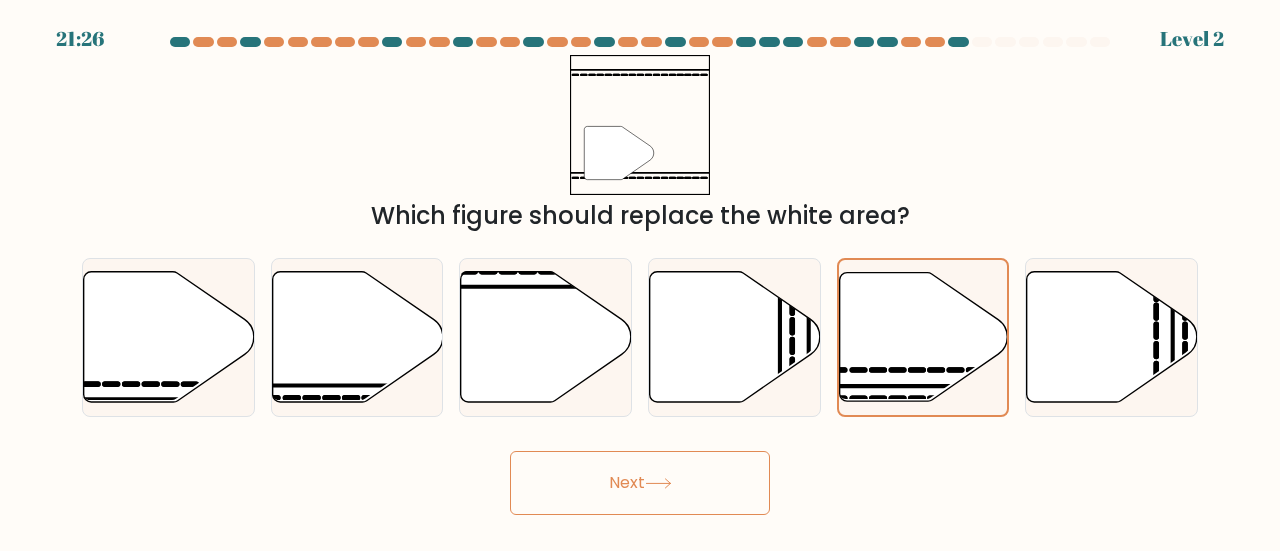 click on "Next" at bounding box center (640, 483) 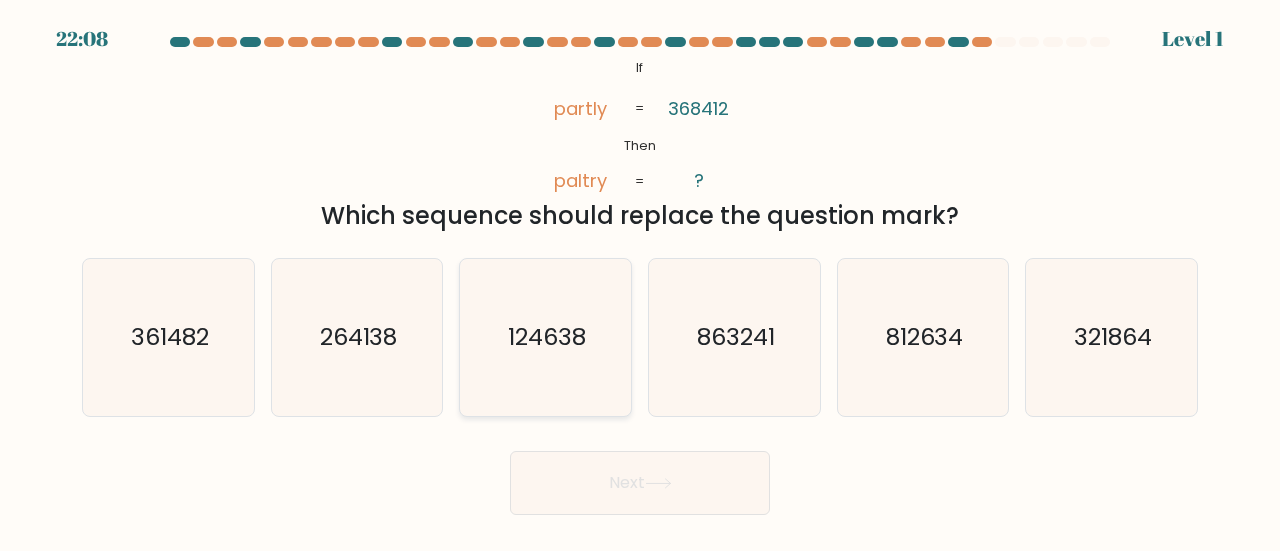 click on "124638" at bounding box center (547, 336) 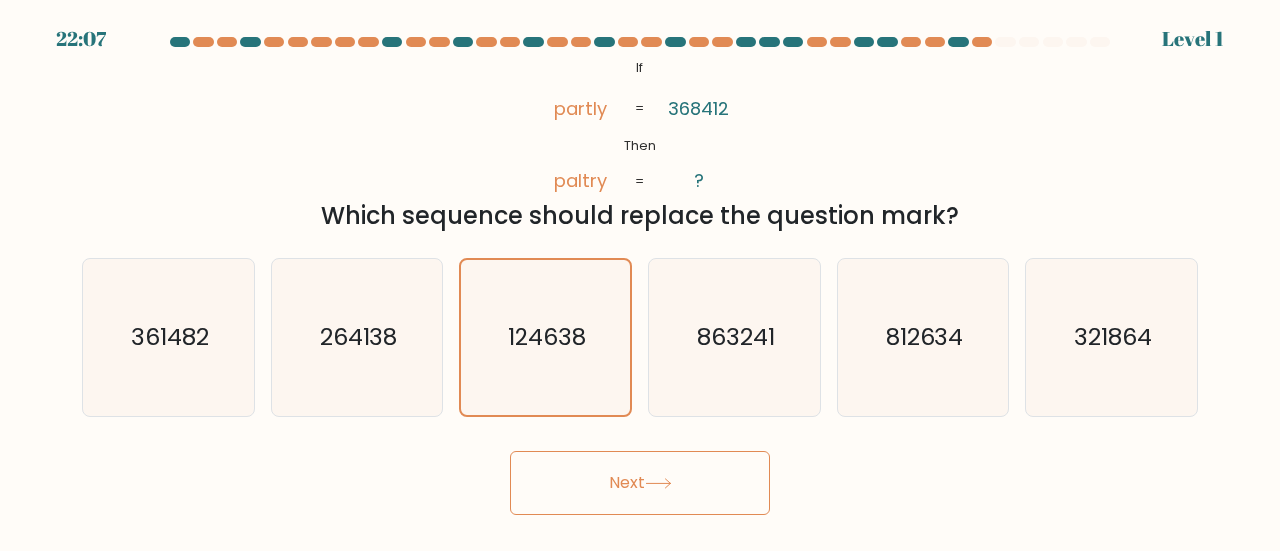 click on "Next" at bounding box center (640, 483) 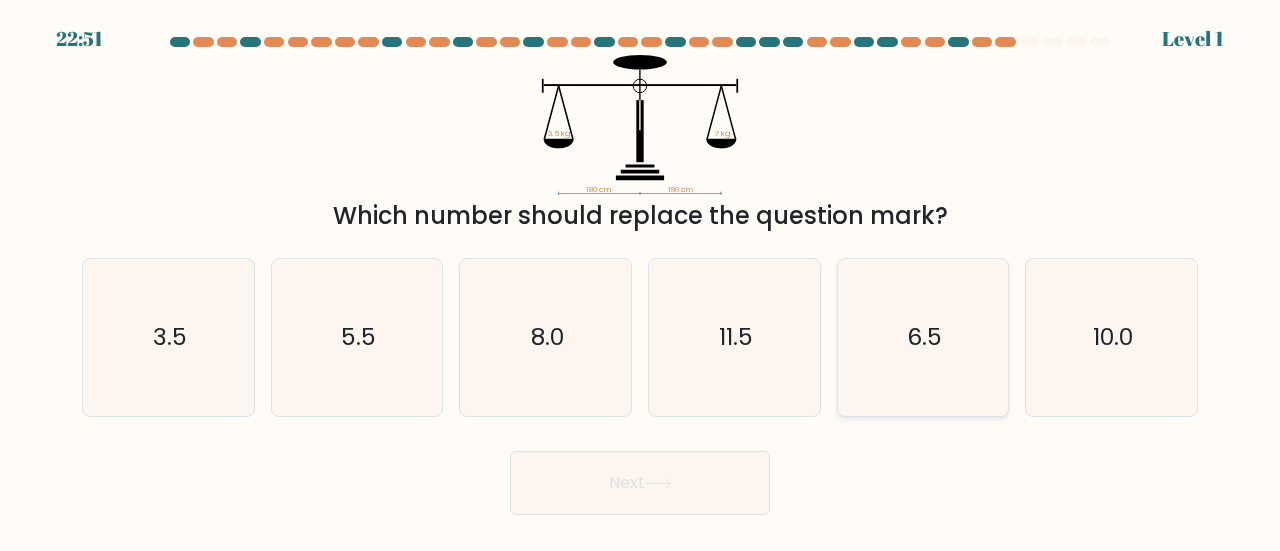 click on "6.5" at bounding box center (923, 337) 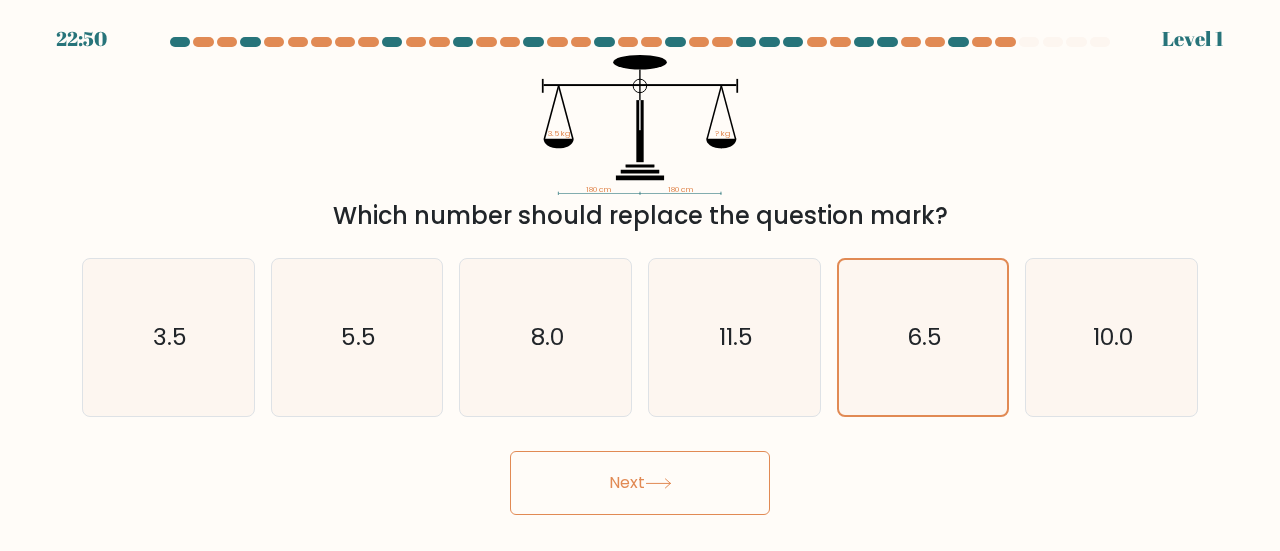 click on "Next" at bounding box center [640, 483] 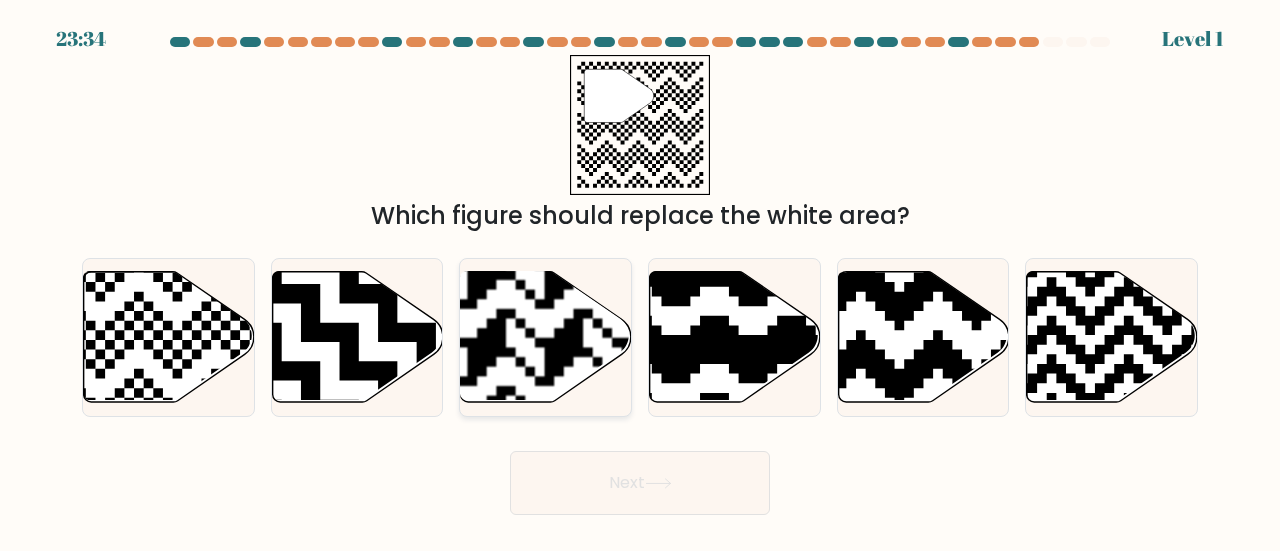 click at bounding box center [487, 270] 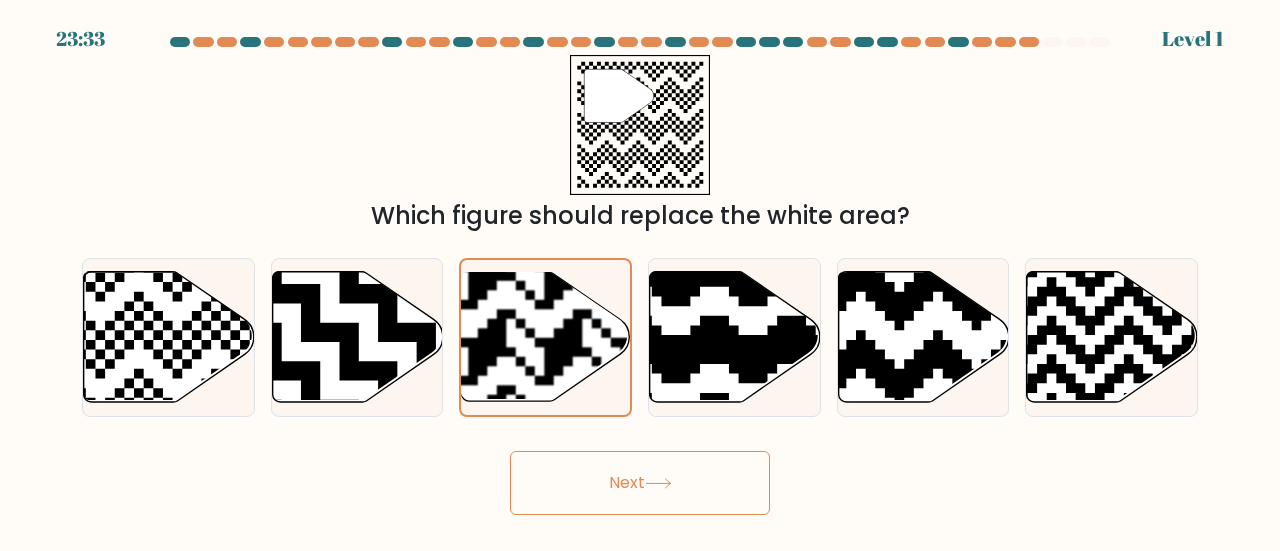 click on "Next" at bounding box center [640, 483] 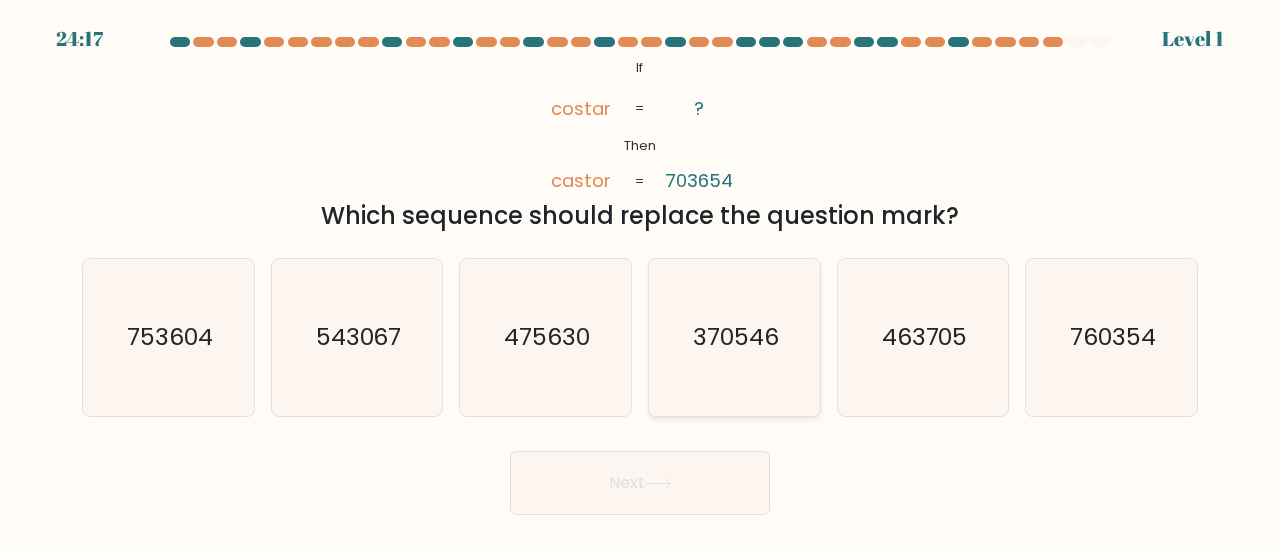 click on "370546" at bounding box center [734, 337] 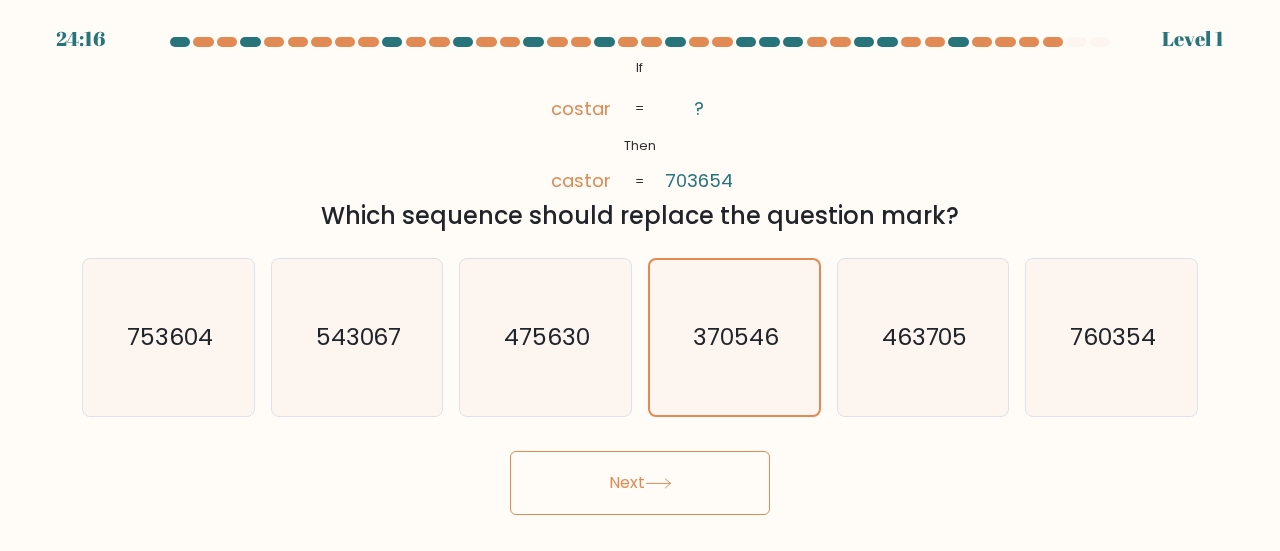 click on "Next" at bounding box center [640, 483] 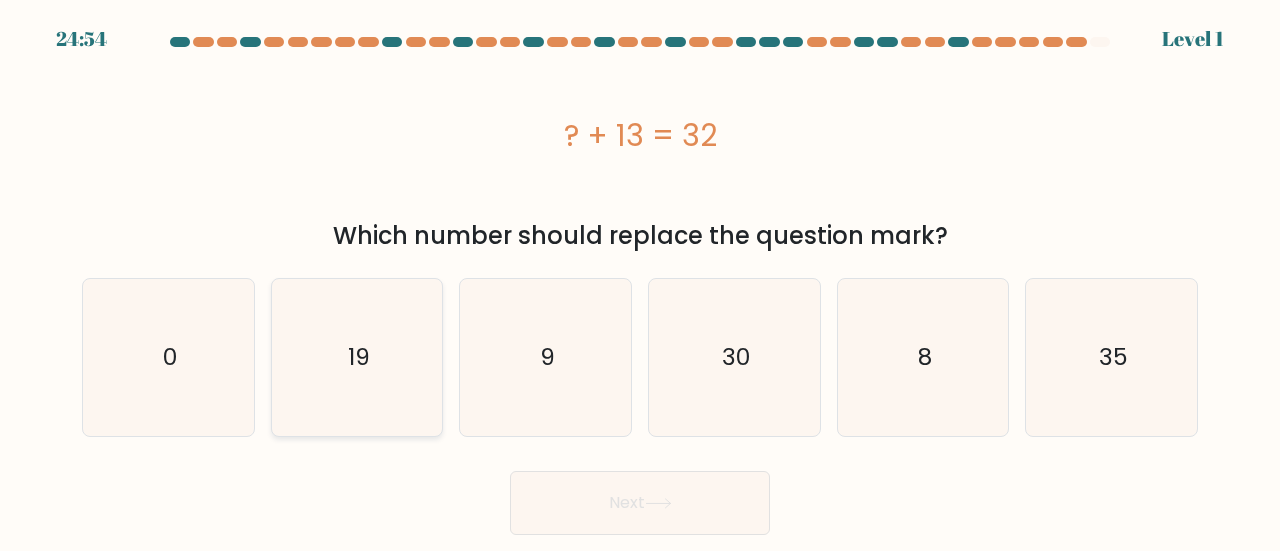 click on "19" at bounding box center (357, 357) 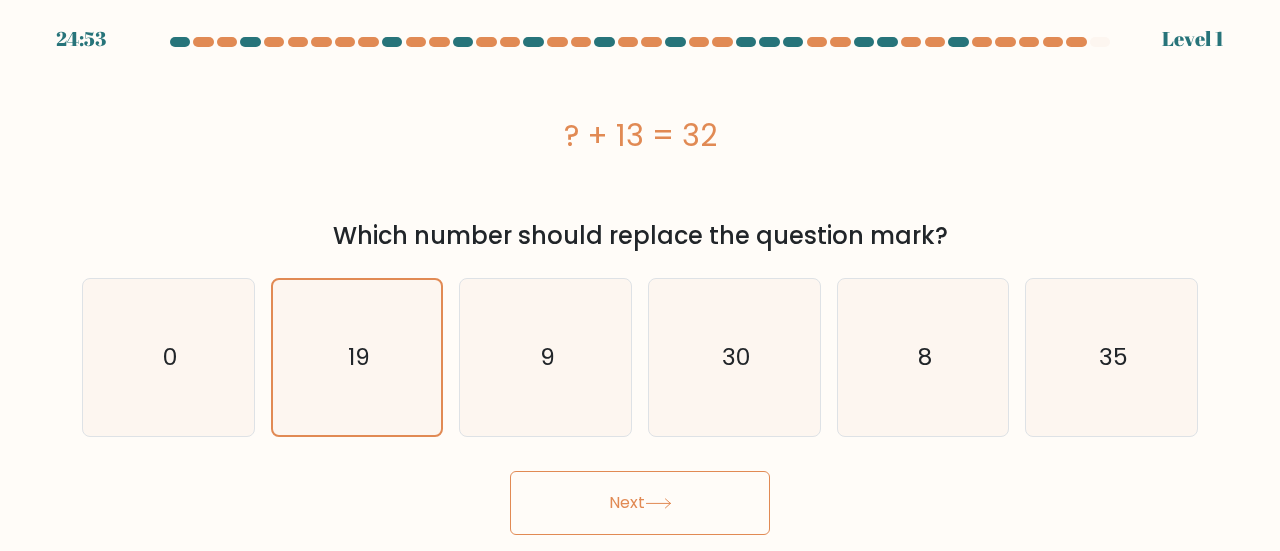 click on "Next" at bounding box center (640, 503) 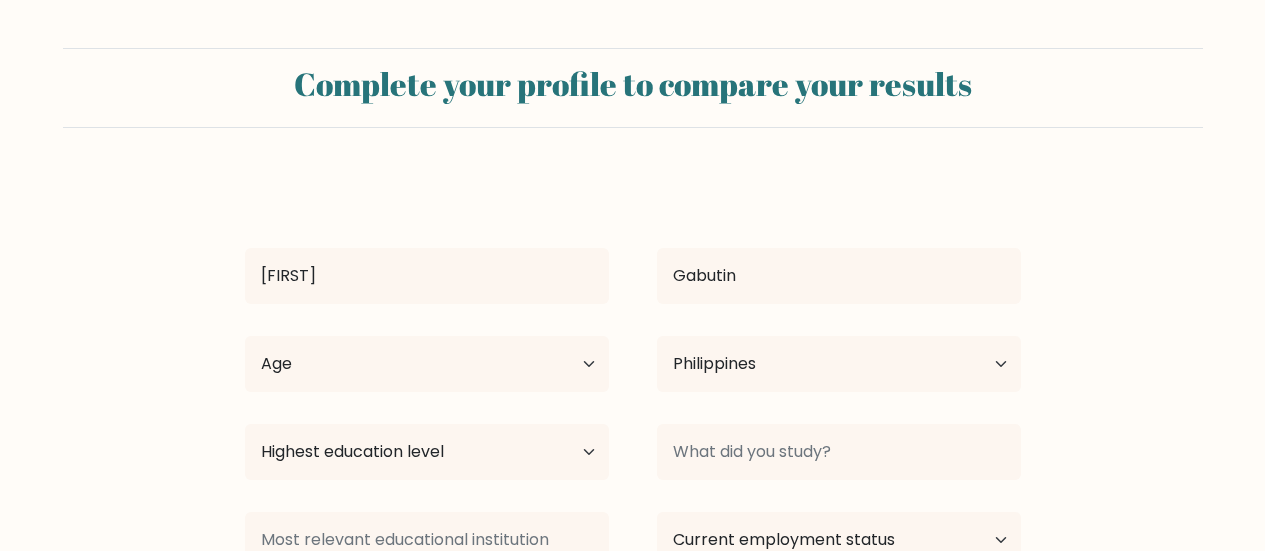 scroll, scrollTop: 0, scrollLeft: 0, axis: both 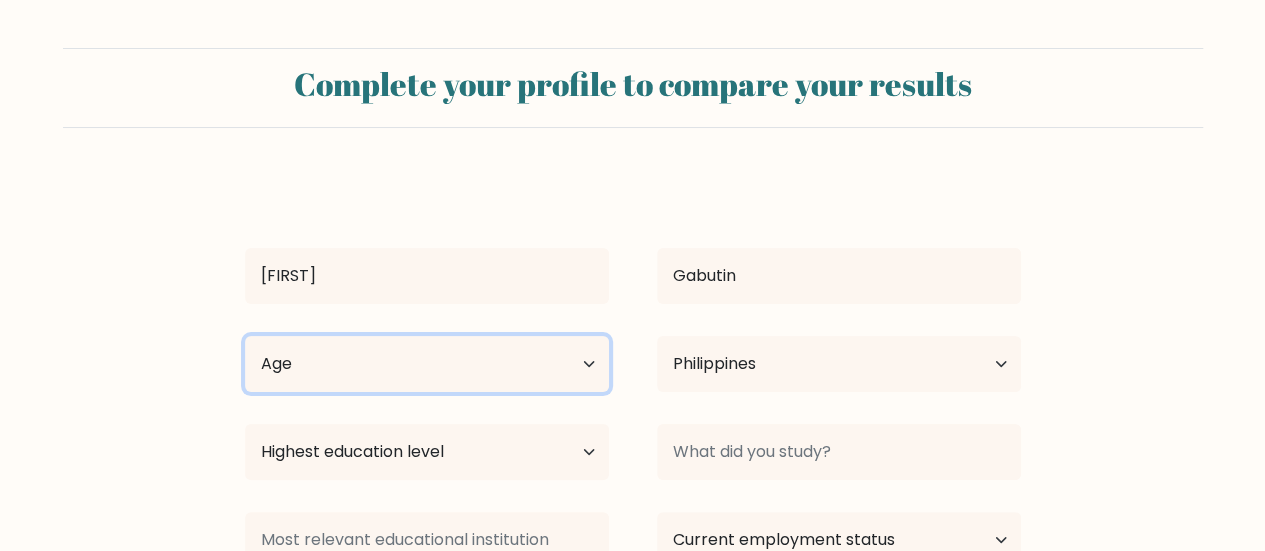 click on "Age
Under 18 years old
18-24 years old
25-34 years old
35-44 years old
45-54 years old
55-64 years old
65 years old and above" at bounding box center (427, 364) 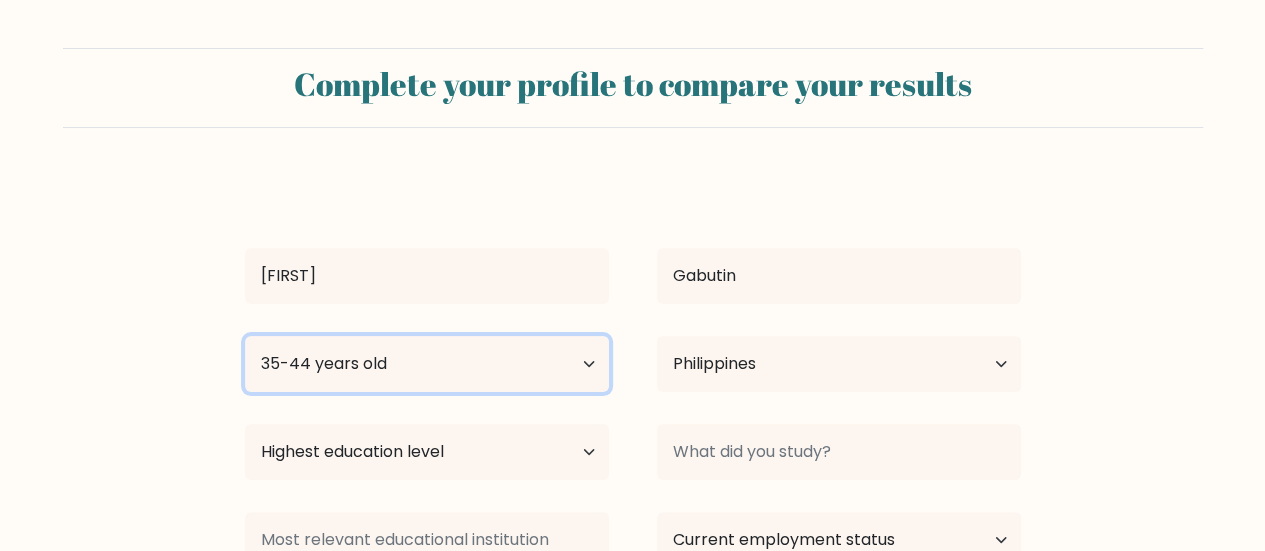 click on "Age
Under 18 years old
18-24 years old
25-34 years old
35-44 years old
45-54 years old
55-64 years old
65 years old and above" at bounding box center (427, 364) 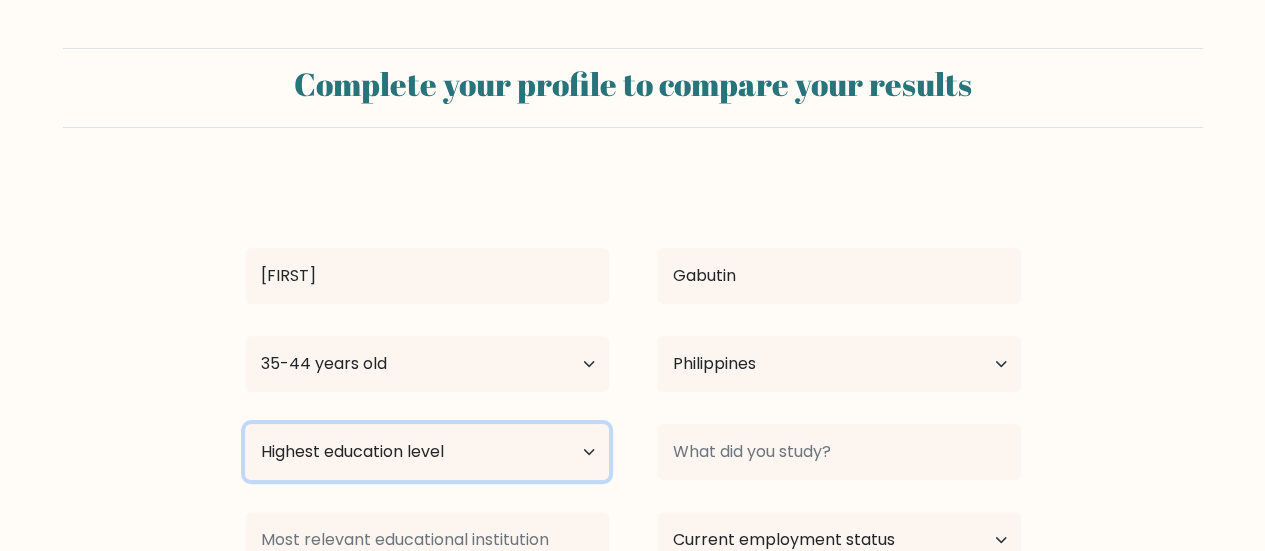 click on "Highest education level
No schooling
Primary
Lower Secondary
Upper Secondary
Occupation Specific
Bachelor's degree
Master's degree
Doctoral degree" at bounding box center (427, 452) 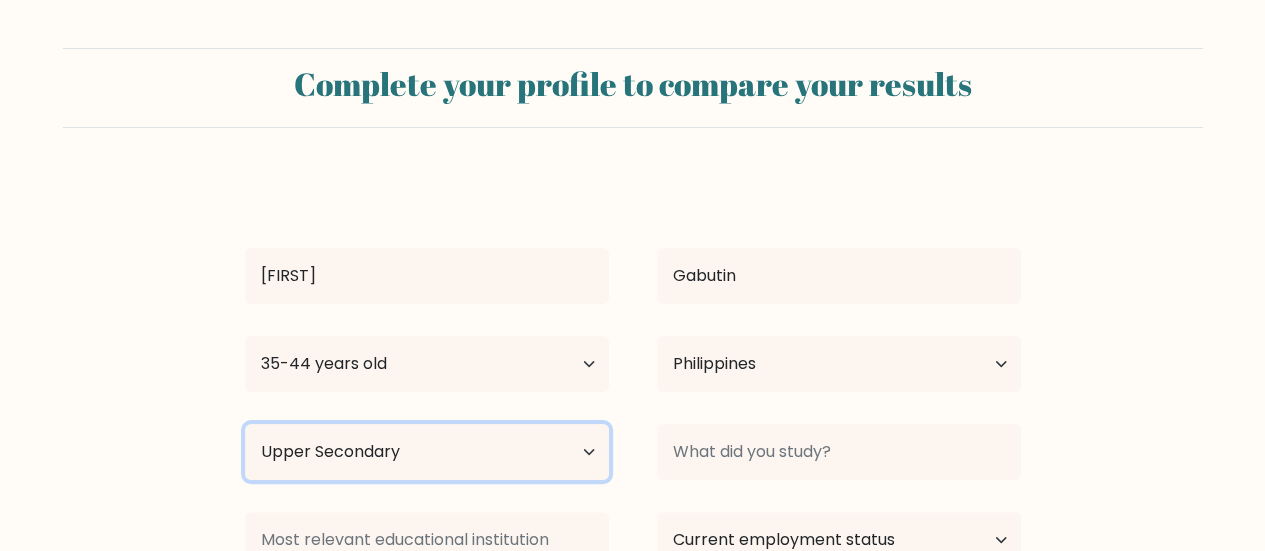 click on "Highest education level
No schooling
Primary
Lower Secondary
Upper Secondary
Occupation Specific
Bachelor's degree
Master's degree
Doctoral degree" at bounding box center [427, 452] 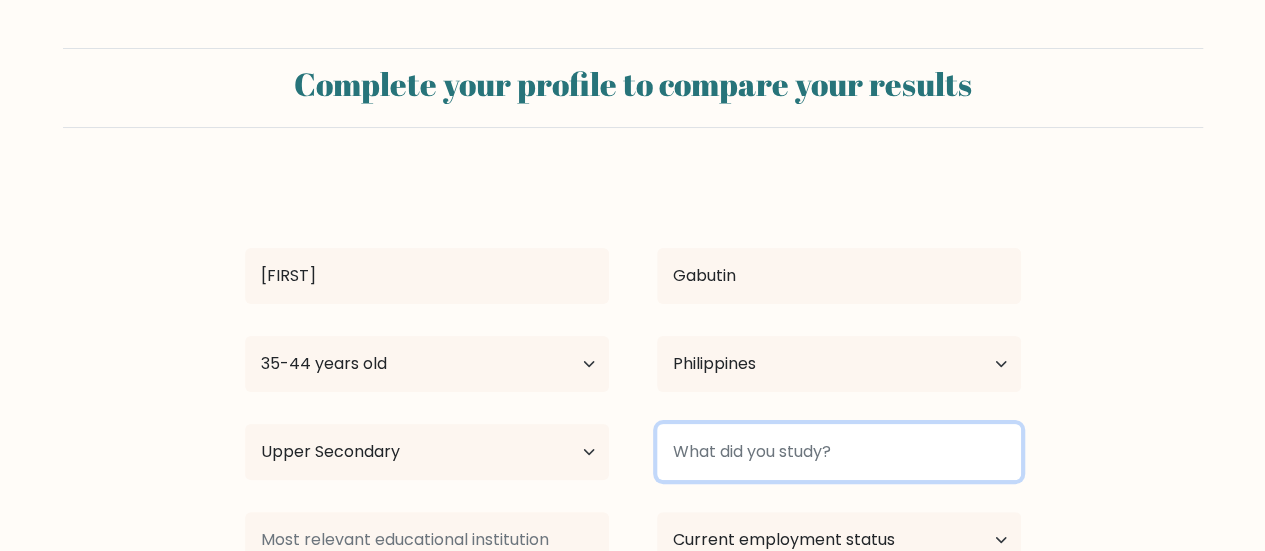 click at bounding box center (839, 452) 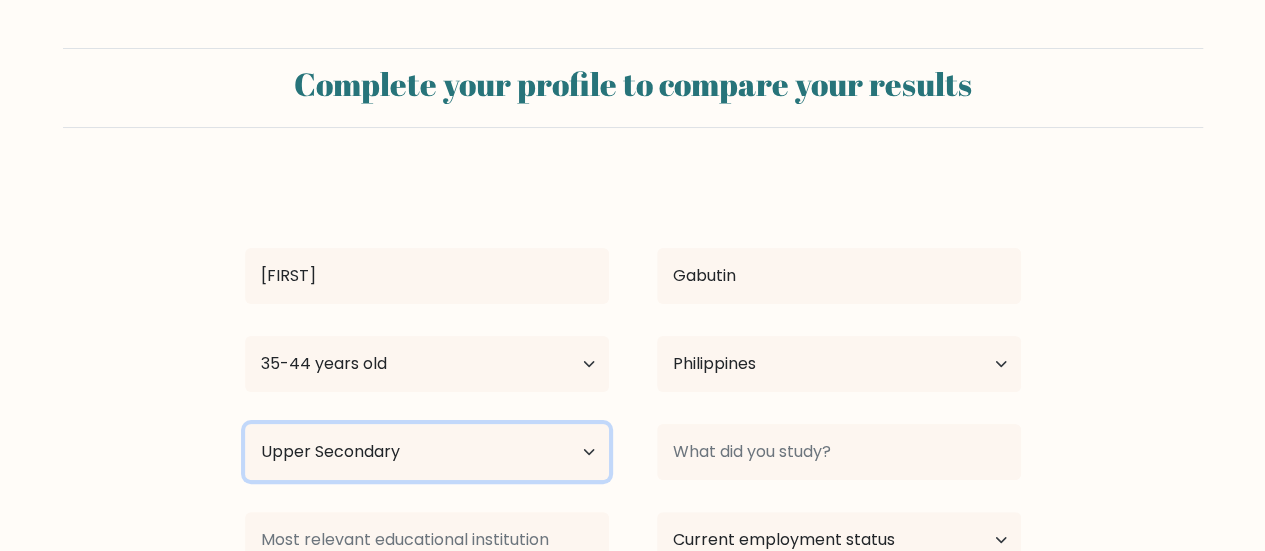 click on "Highest education level
No schooling
Primary
Lower Secondary
Upper Secondary
Occupation Specific
Bachelor's degree
Master's degree
Doctoral degree" at bounding box center [427, 452] 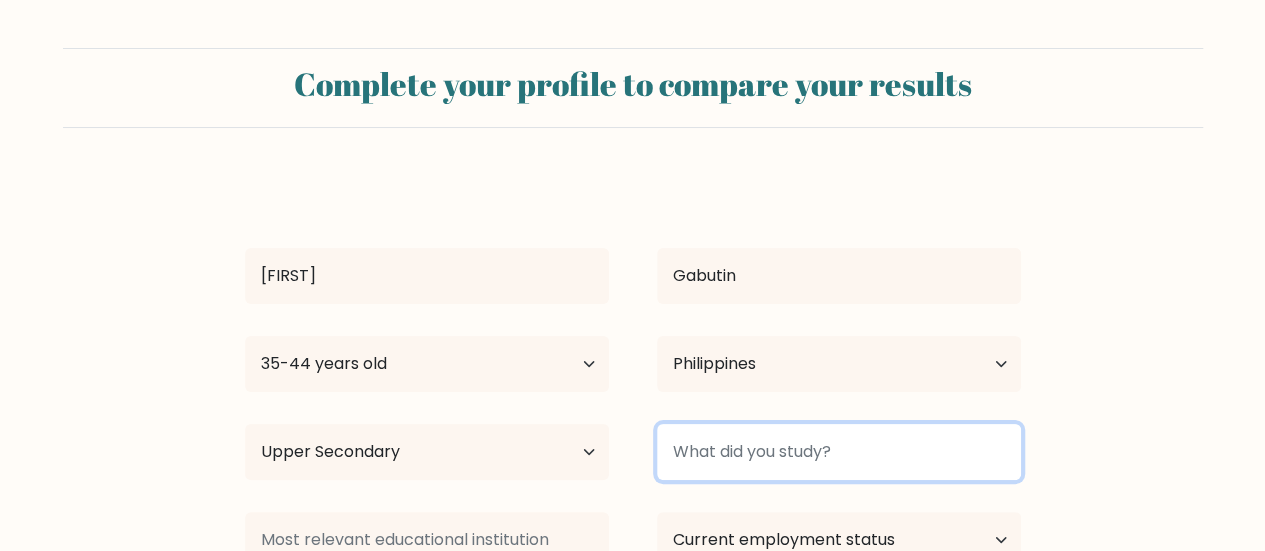 click at bounding box center (839, 452) 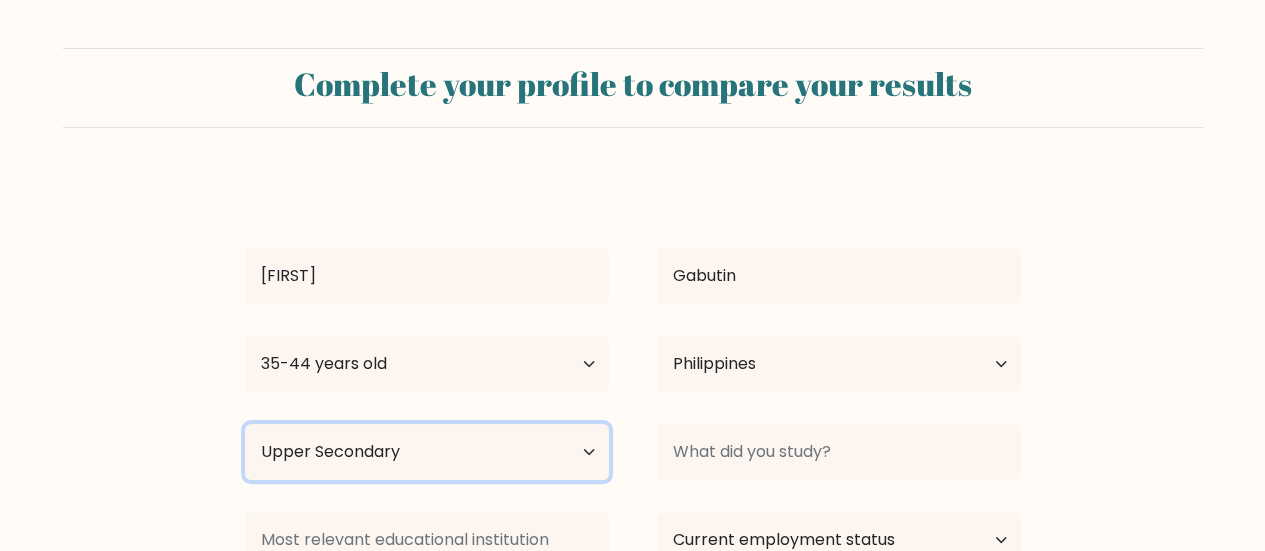 click on "Highest education level
No schooling
Primary
Lower Secondary
Upper Secondary
Occupation Specific
Bachelor's degree
Master's degree
Doctoral degree" at bounding box center (427, 452) 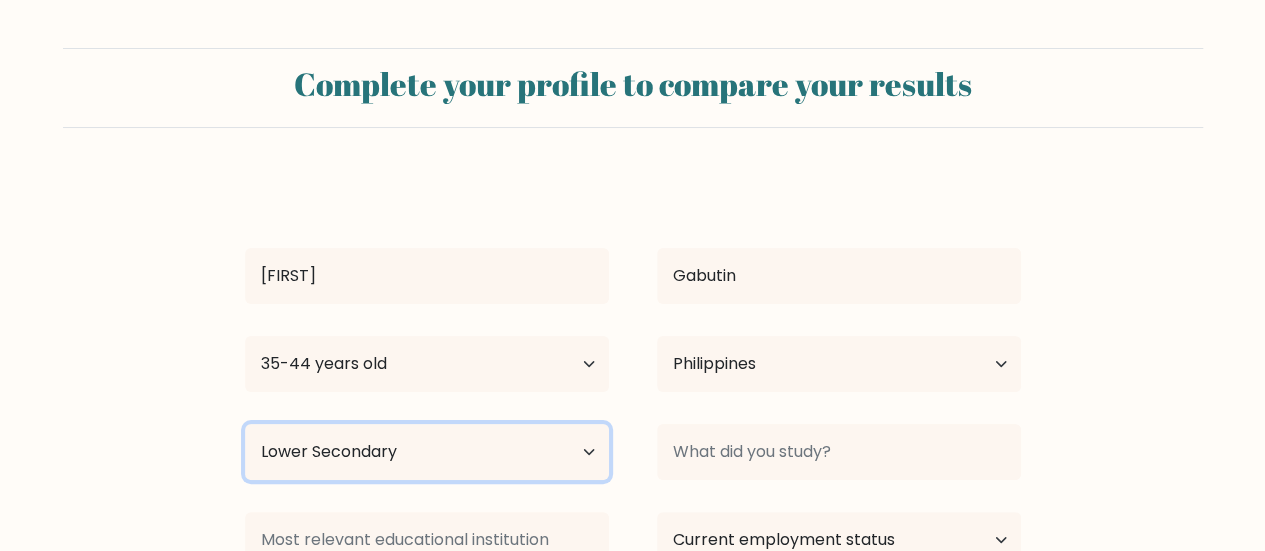 click on "Highest education level
No schooling
Primary
Lower Secondary
Upper Secondary
Occupation Specific
Bachelor's degree
Master's degree
Doctoral degree" at bounding box center (427, 452) 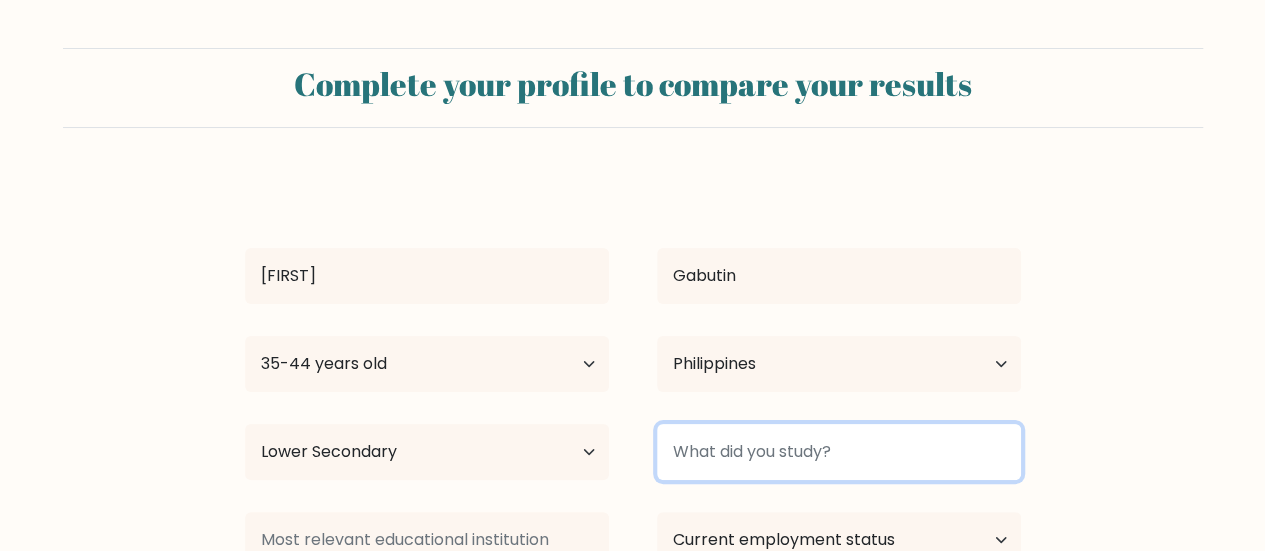 click at bounding box center [839, 452] 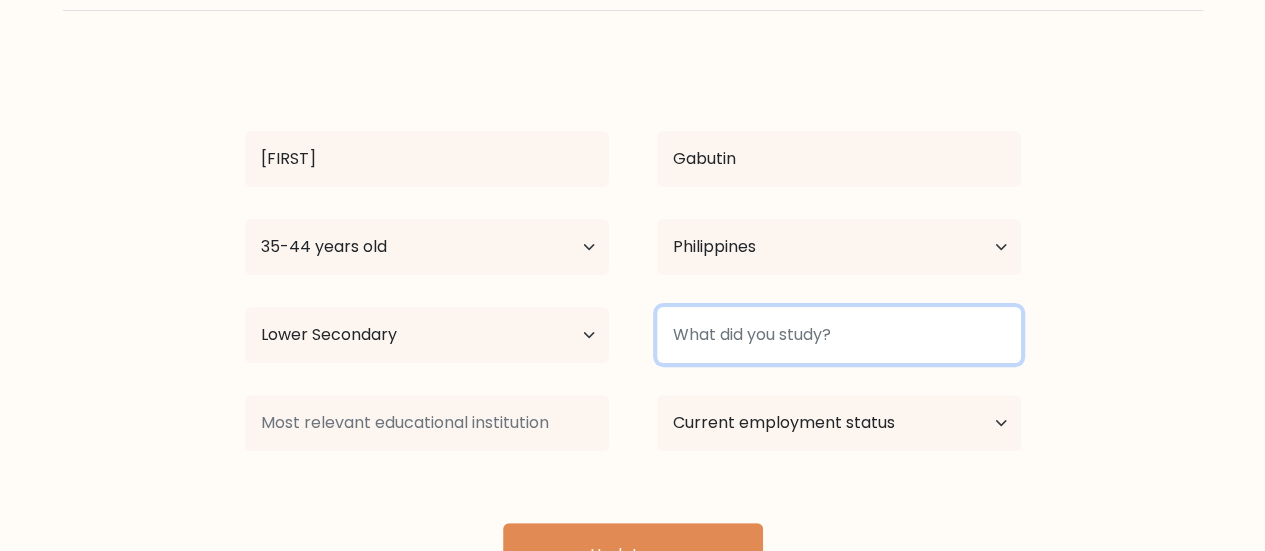 scroll, scrollTop: 130, scrollLeft: 0, axis: vertical 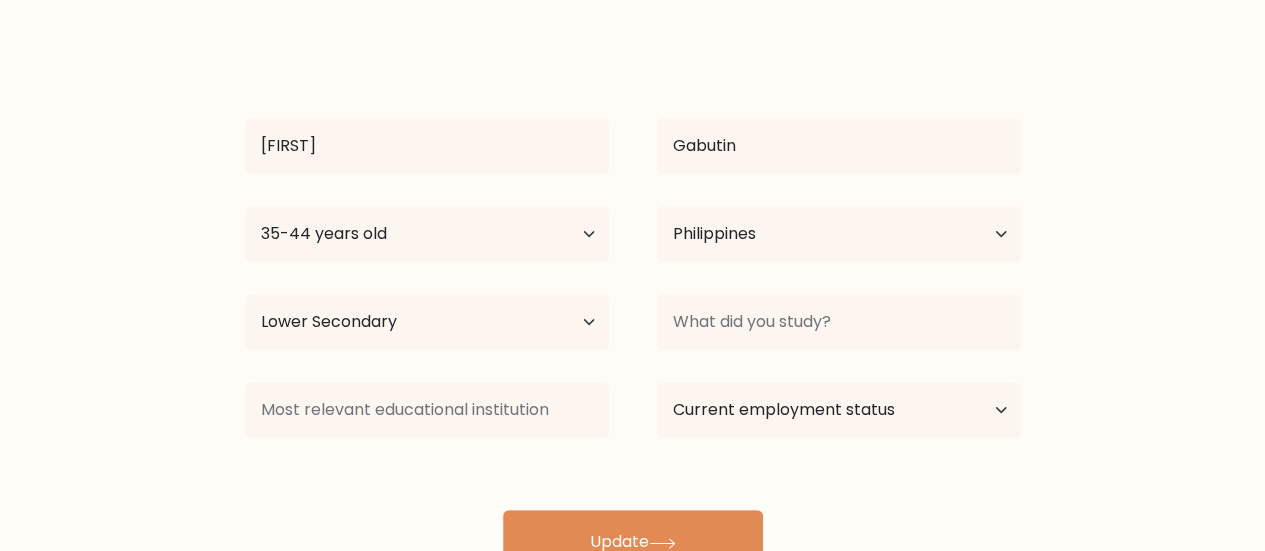 click on "Current employment status
Employed
Student
Retired
Other / prefer not to answer" at bounding box center (839, 234) 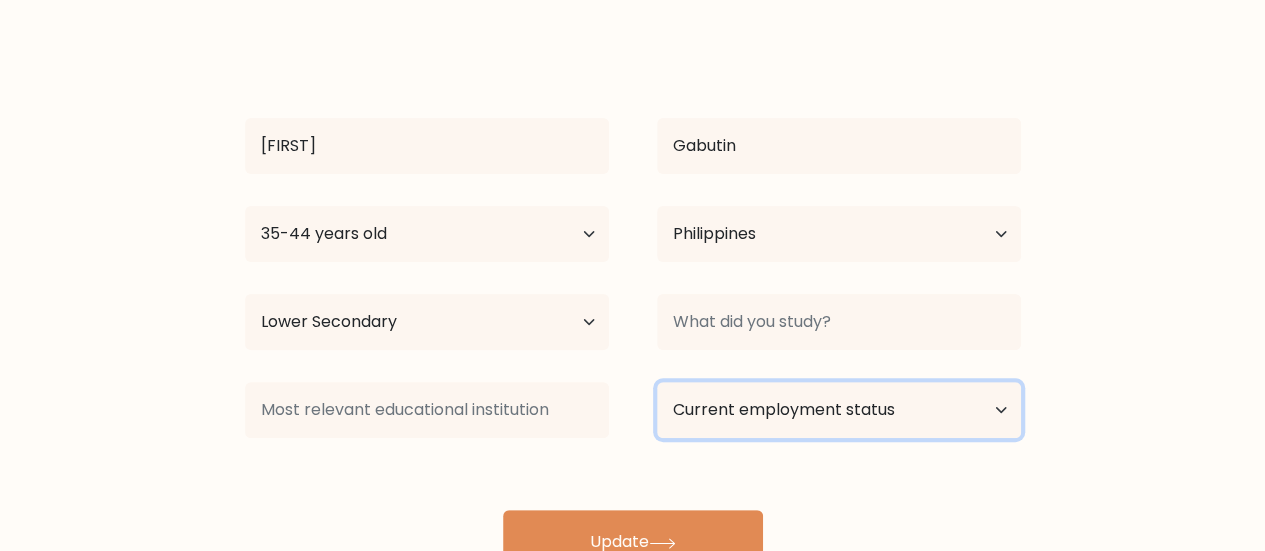 click on "Current employment status
Employed
Student
Retired
Other / prefer not to answer" at bounding box center [839, 410] 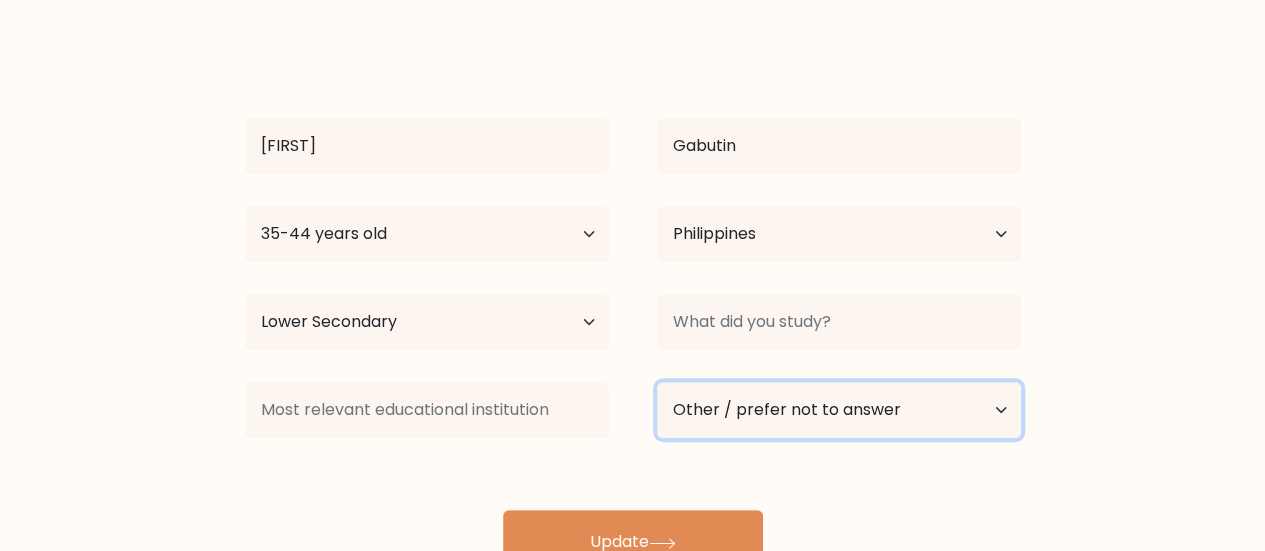 click on "Current employment status
Employed
Student
Retired
Other / prefer not to answer" at bounding box center [839, 410] 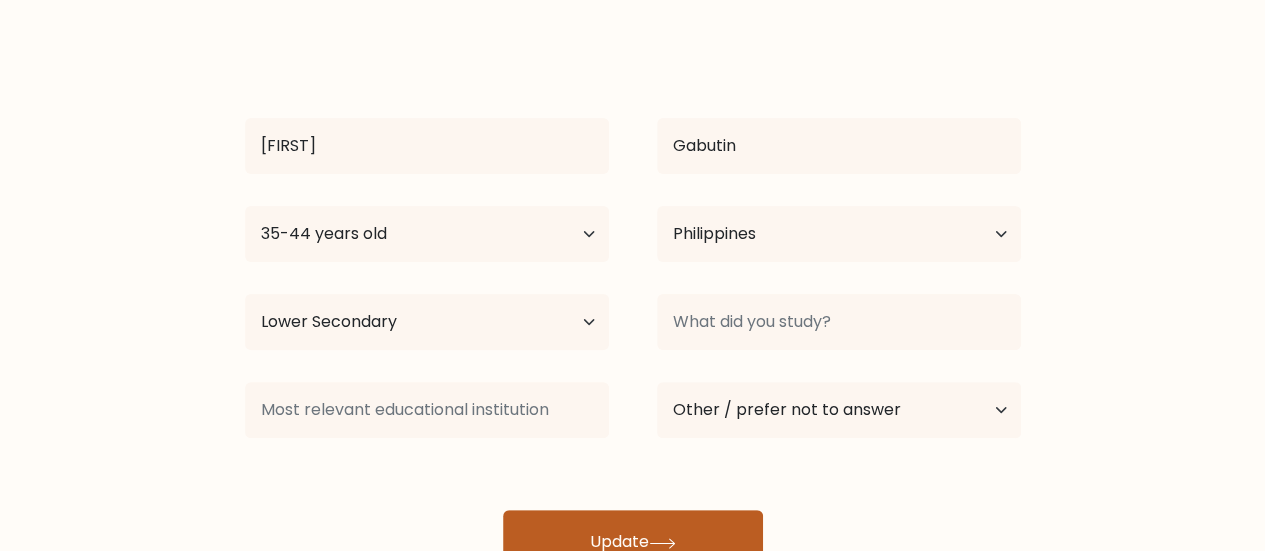 click on "Update" at bounding box center (633, 542) 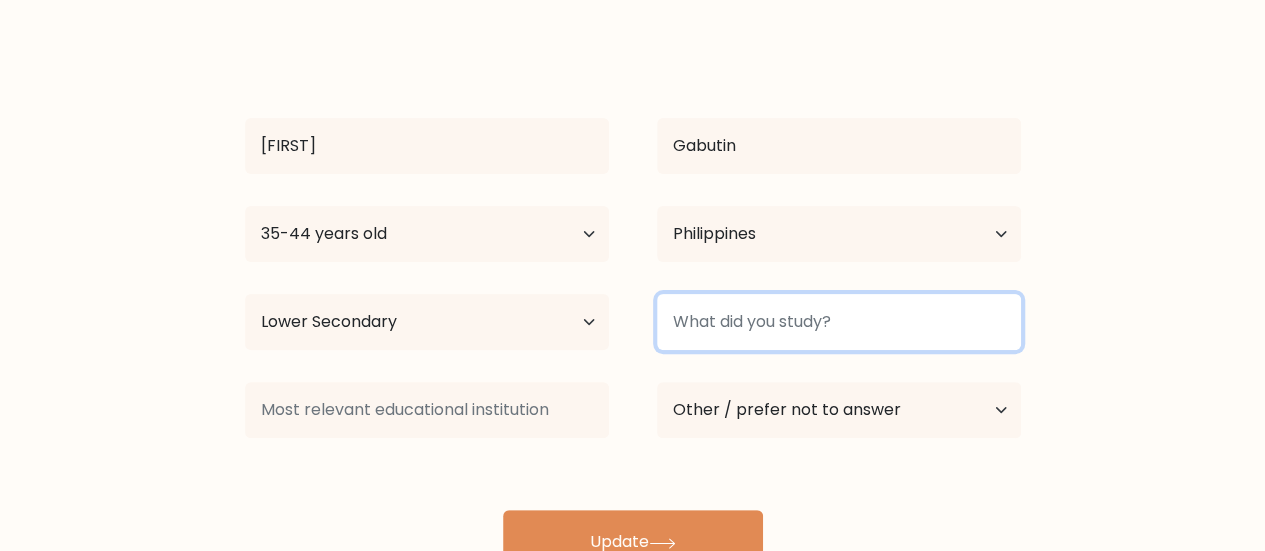 click at bounding box center (839, 322) 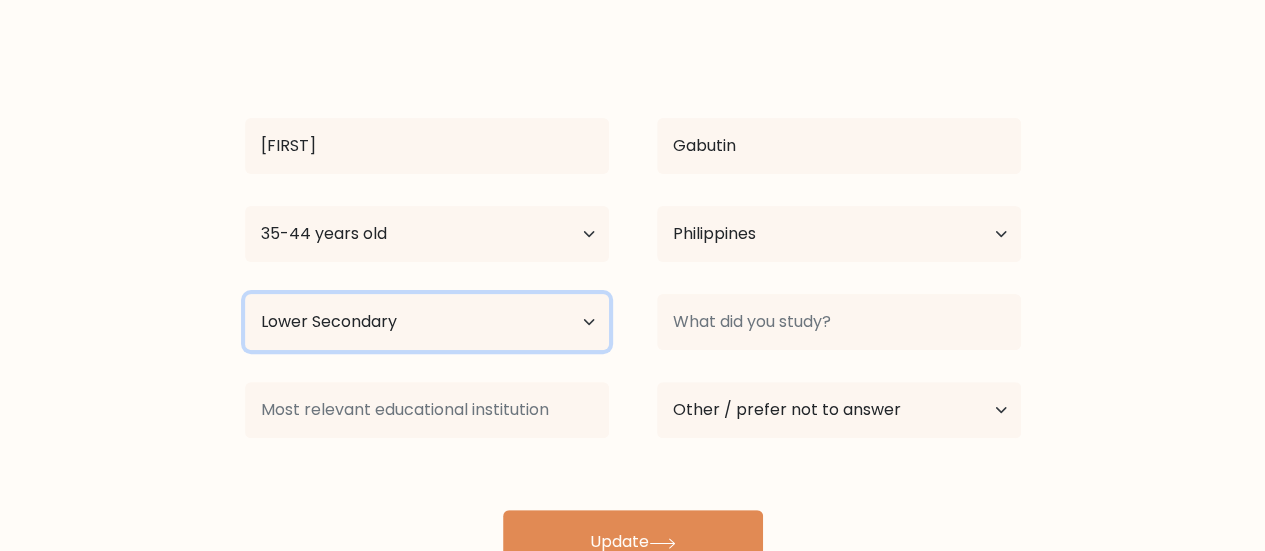 click on "Highest education level
No schooling
Primary
Lower Secondary
Upper Secondary
Occupation Specific
Bachelor's degree
Master's degree
Doctoral degree" at bounding box center (427, 322) 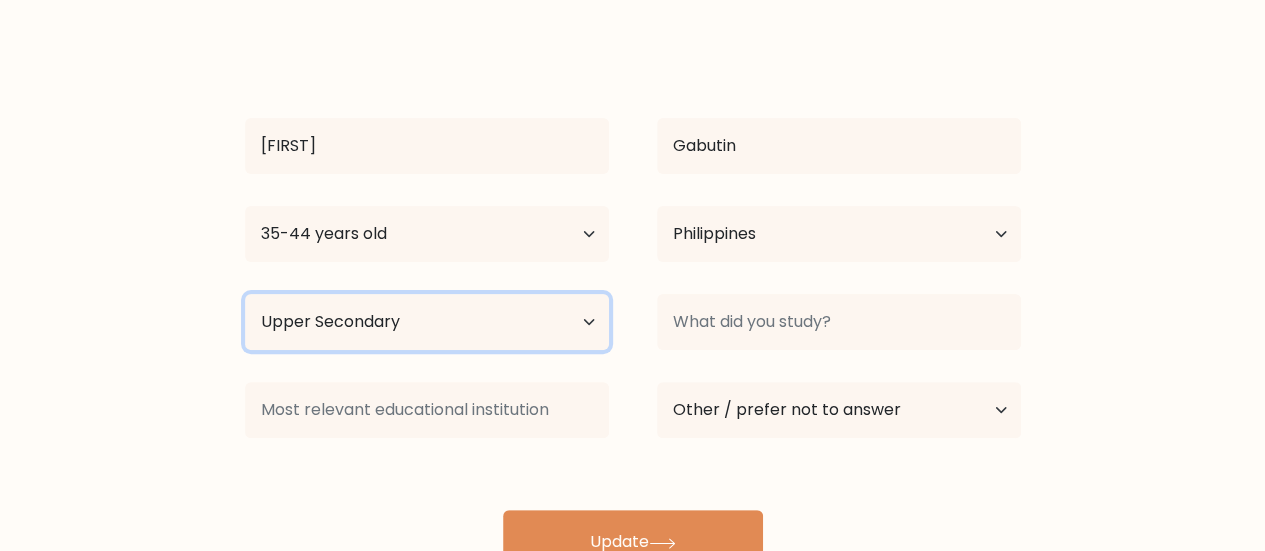 click on "Highest education level
No schooling
Primary
Lower Secondary
Upper Secondary
Occupation Specific
Bachelor's degree
Master's degree
Doctoral degree" at bounding box center (427, 322) 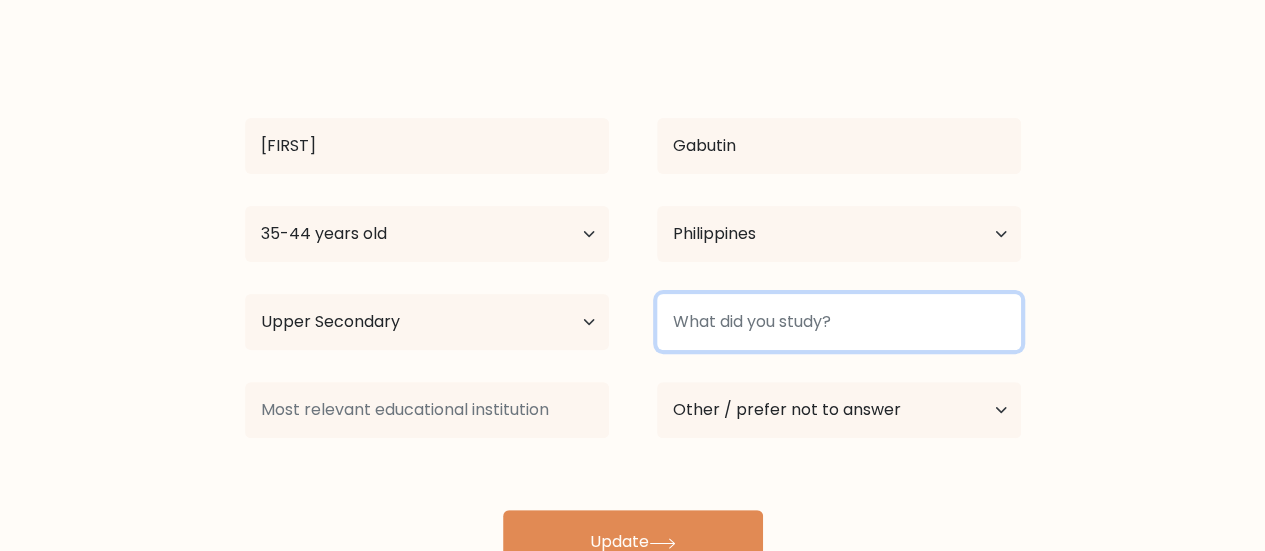 click at bounding box center [839, 322] 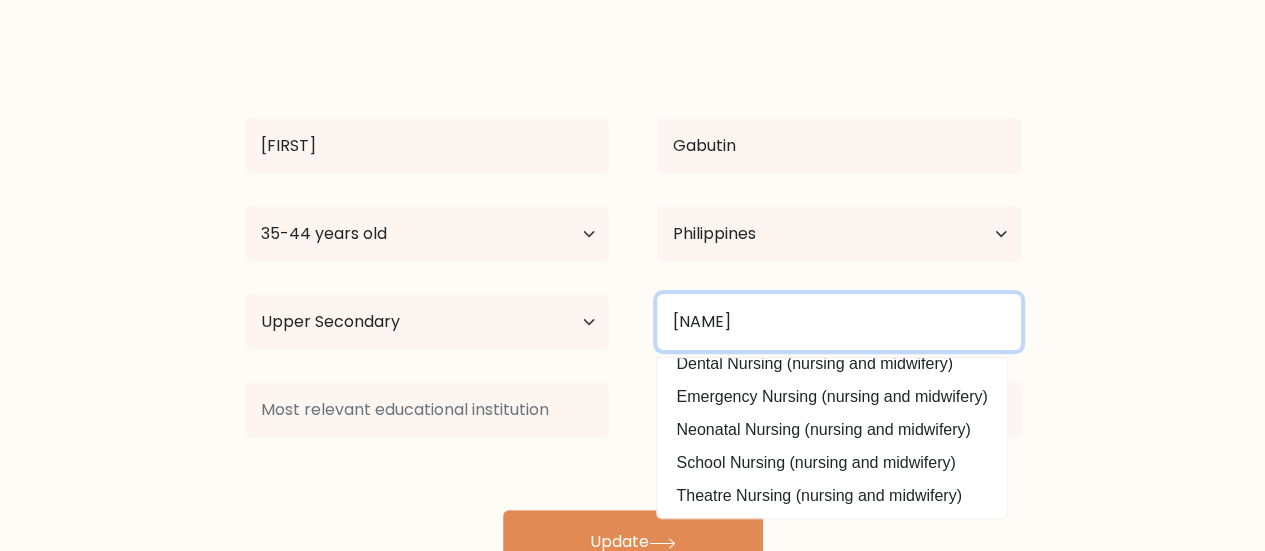 scroll, scrollTop: 0, scrollLeft: 0, axis: both 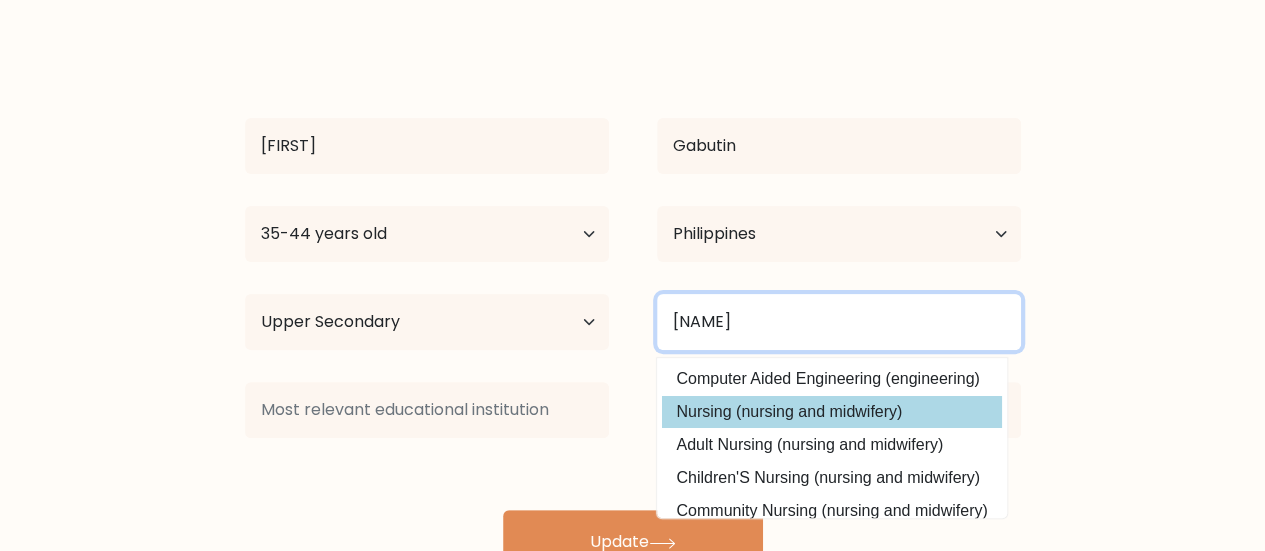 type on "nursing aide" 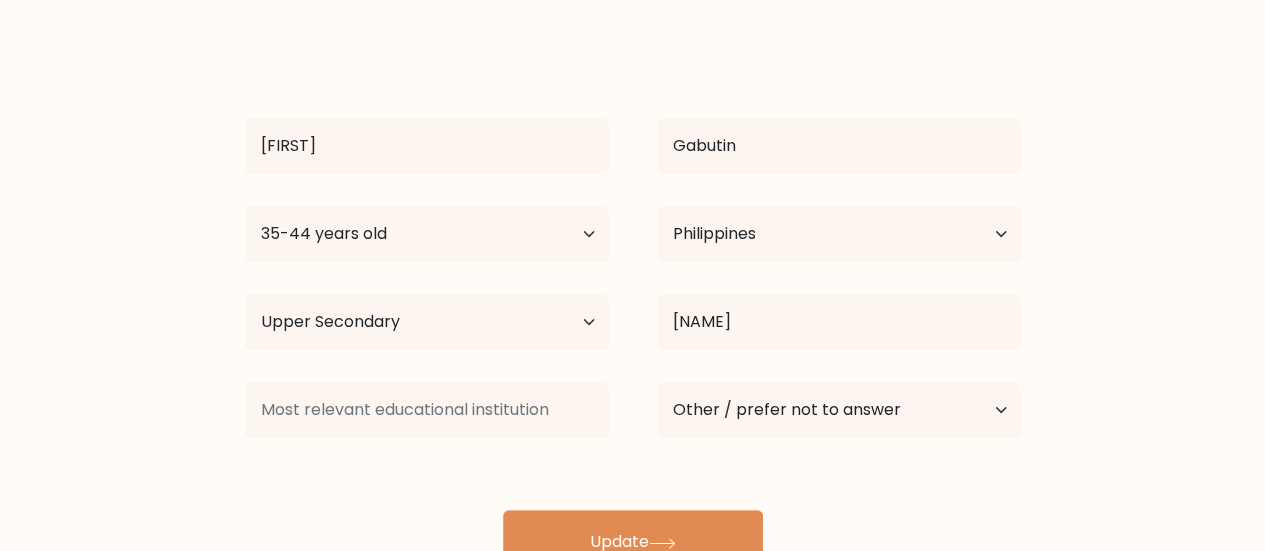 click on "Sheeva
Gabutin
Age
Under 18 years old
18-24 years old
25-34 years old
35-44 years old
45-54 years old
55-64 years old
65 years old and above
Country
Afghanistan
Albania
Algeria
American Samoa
Andorra
Angola
Anguilla
Antarctica
Antigua and Barbuda
Argentina
Armenia
Aruba
Australia
Austria
Azerbaijan
Bahamas
Bahrain
Bangladesh
Barbados
Belarus
Belgium
Belize
Benin
Bermuda
Bhutan
Chad" at bounding box center (633, 310) 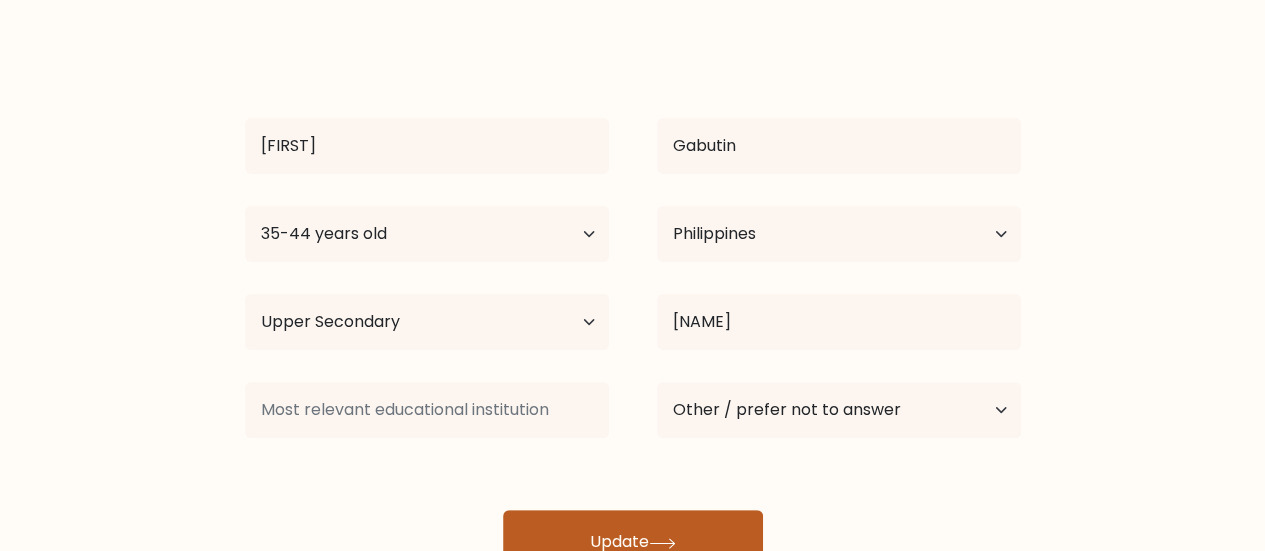 click on "Update" at bounding box center [633, 542] 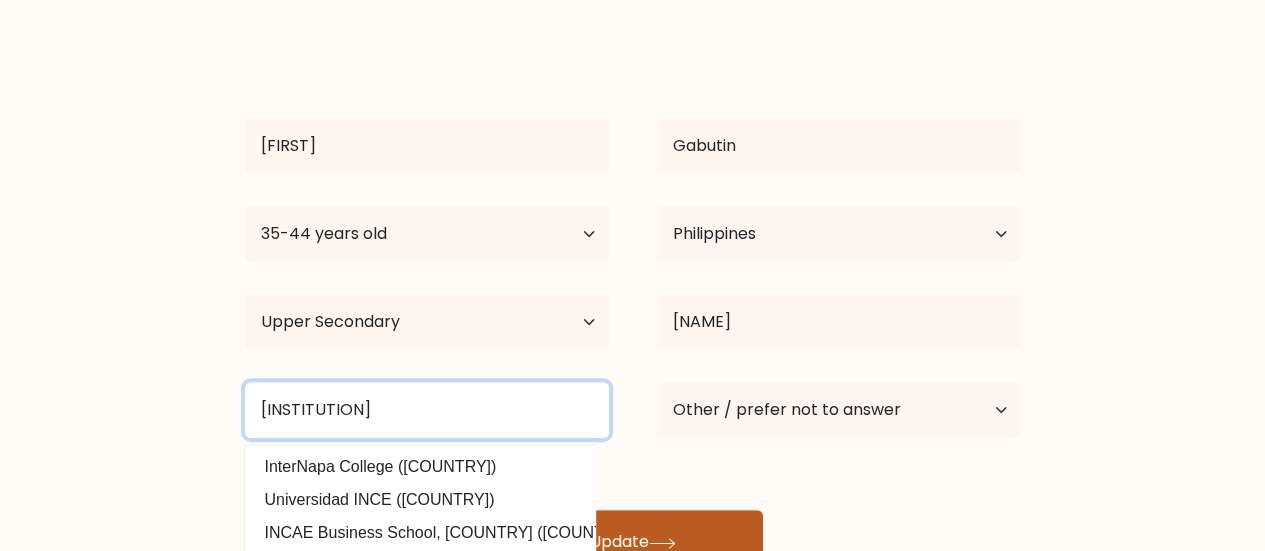 type on "Tojong college inc." 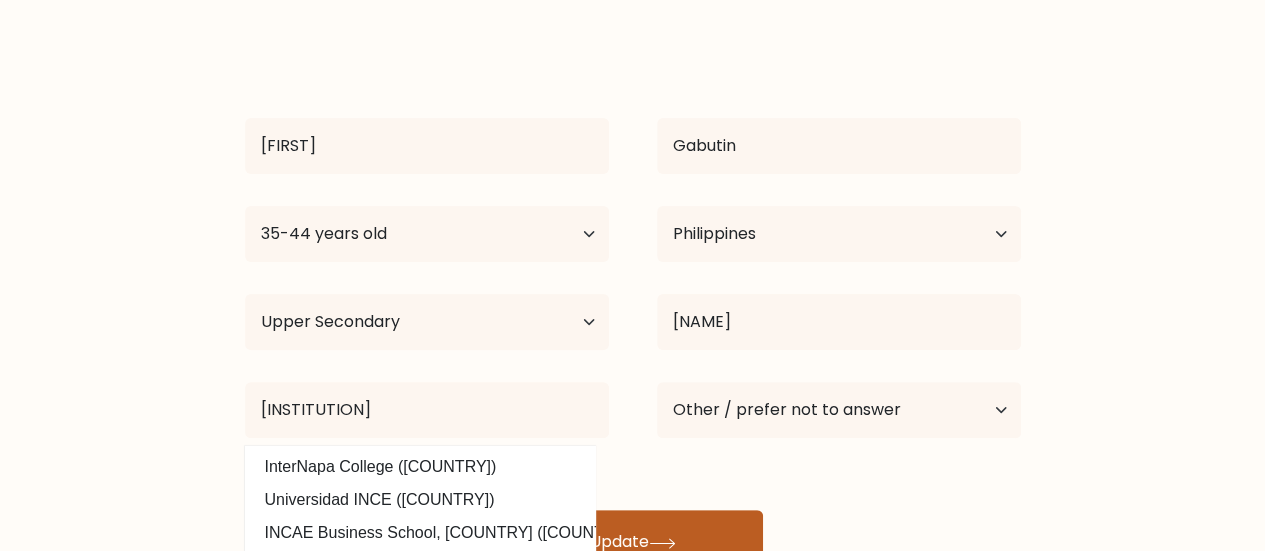 click at bounding box center [662, 543] 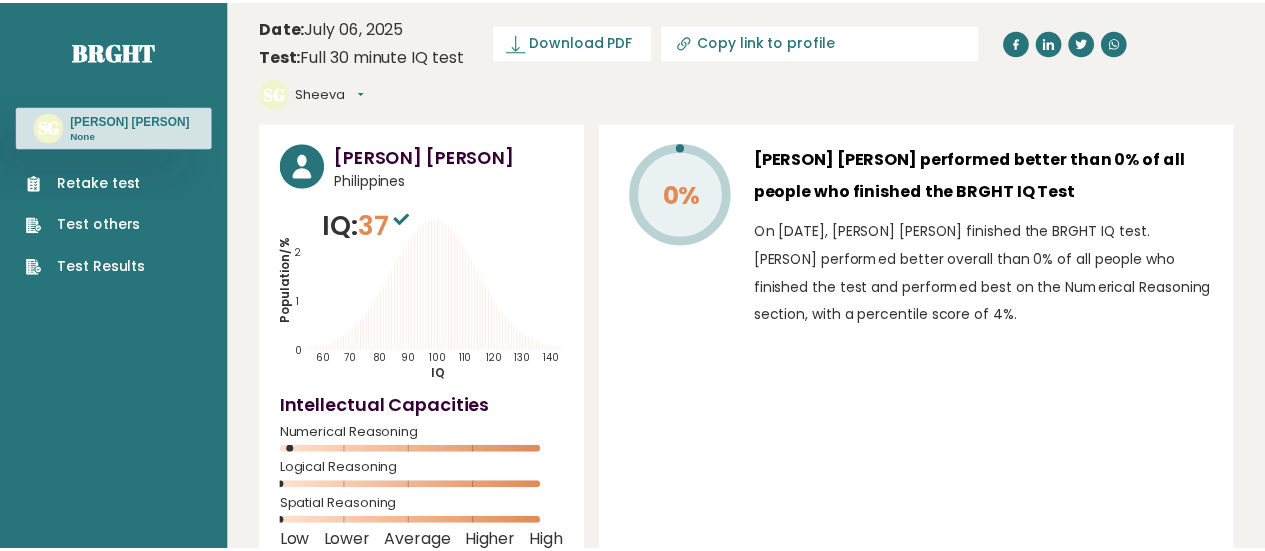 scroll, scrollTop: 0, scrollLeft: 0, axis: both 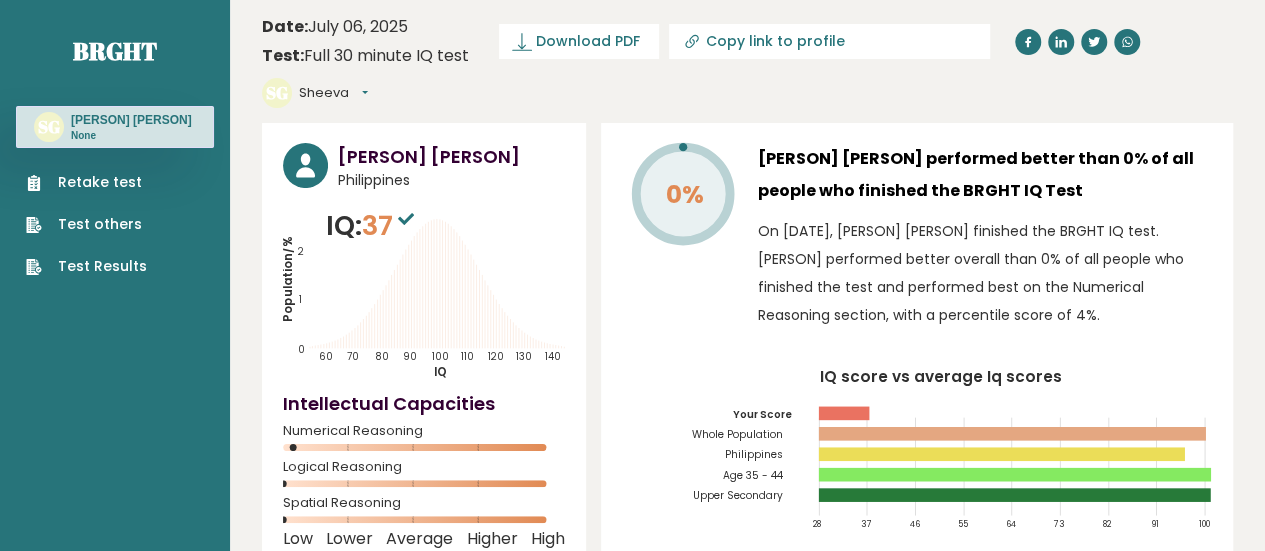 click on "Sheeva" at bounding box center [333, 93] 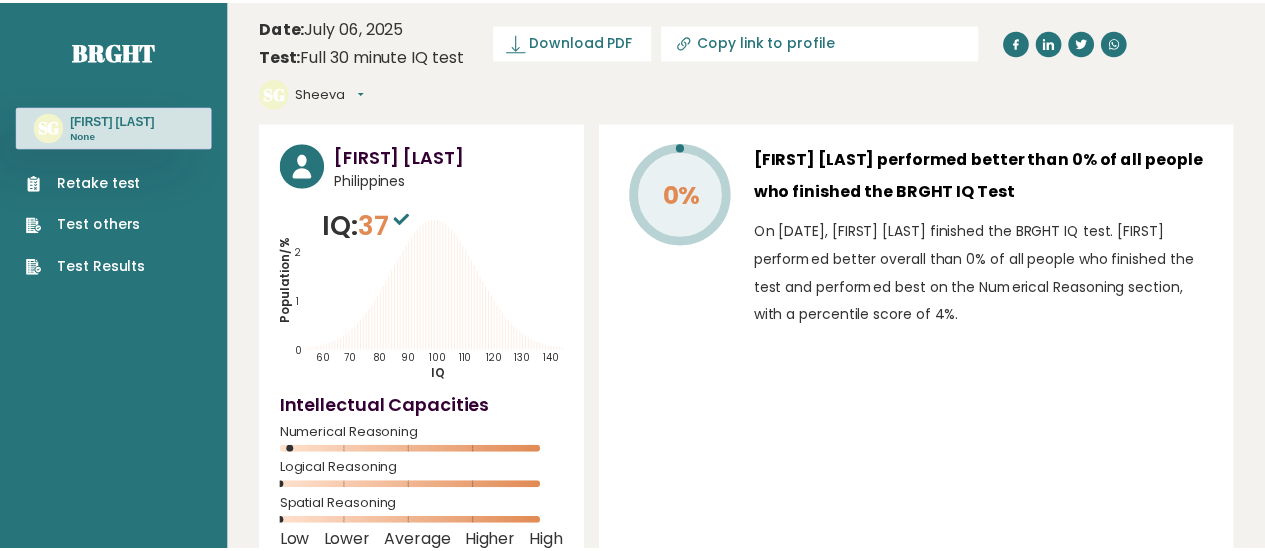 scroll, scrollTop: 0, scrollLeft: 0, axis: both 